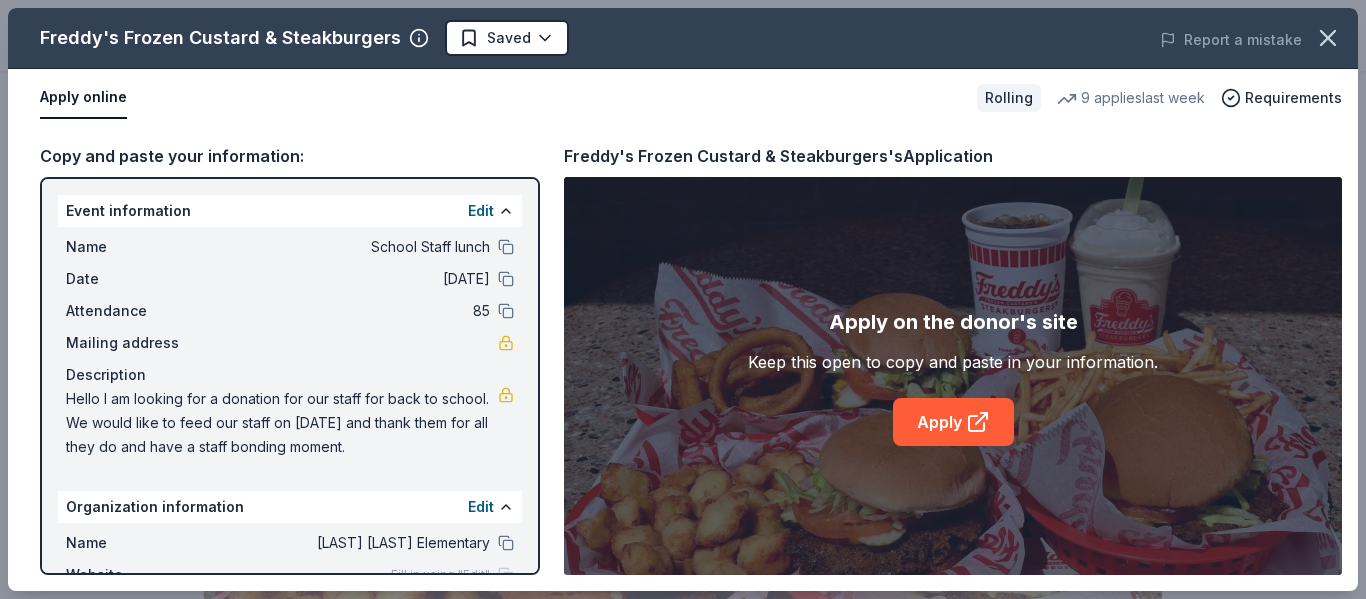 scroll, scrollTop: 408, scrollLeft: 0, axis: vertical 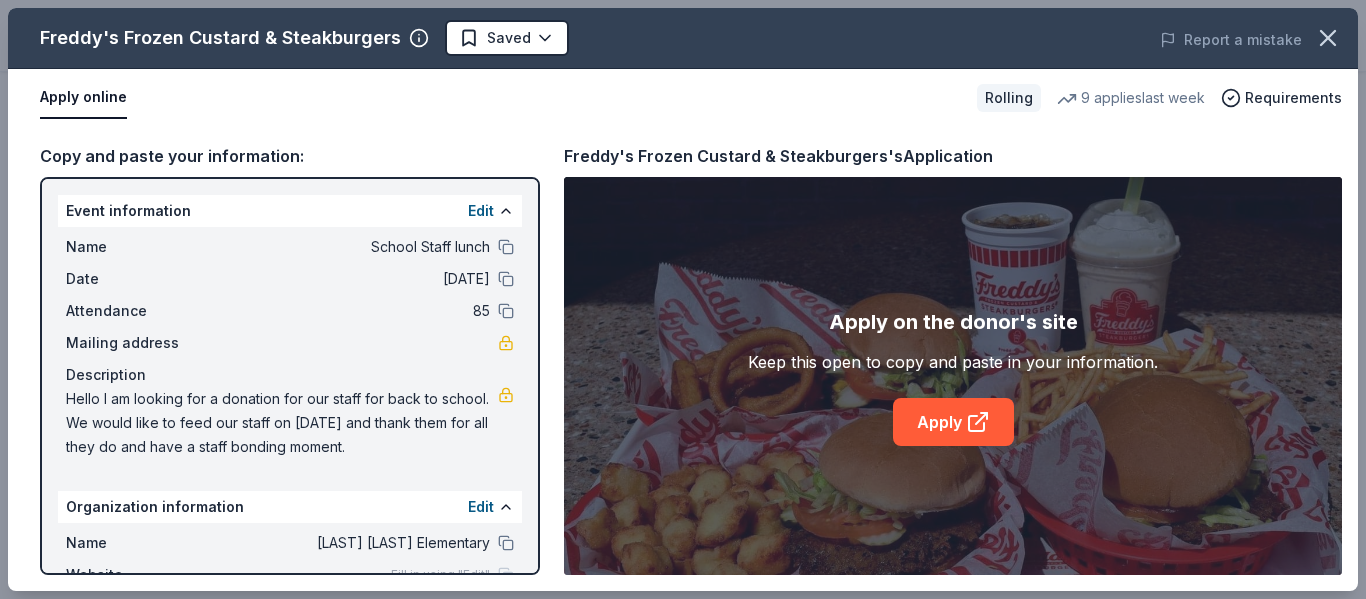 click on "Event information Edit" at bounding box center (290, 211) 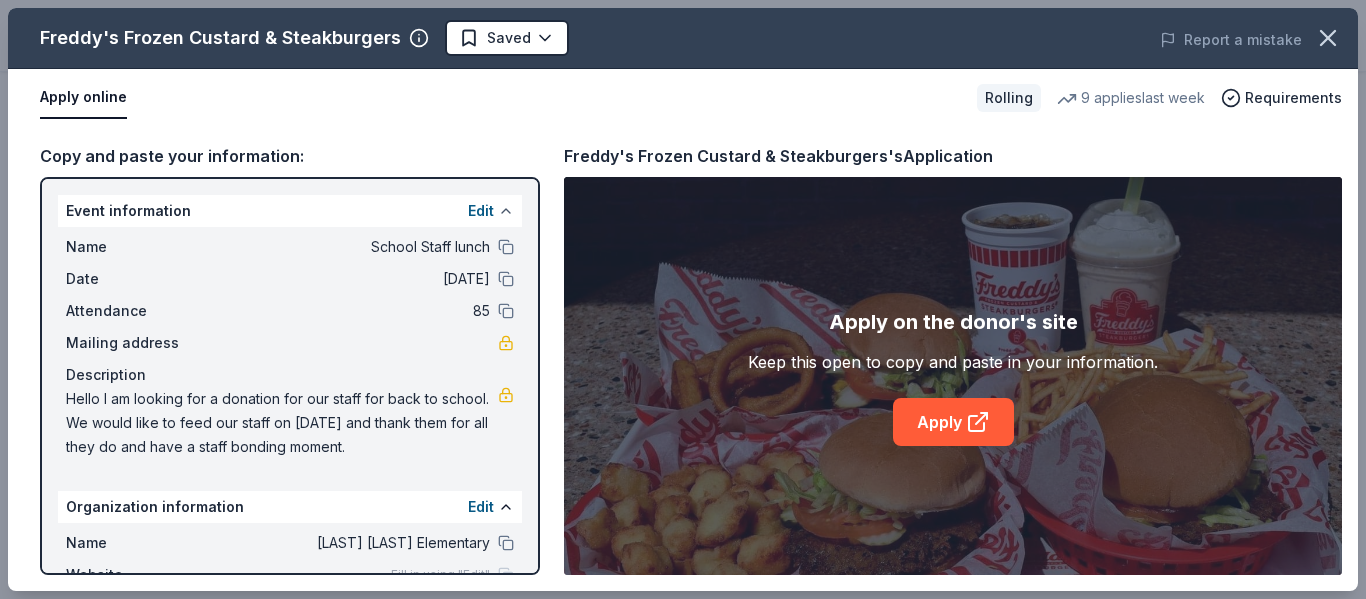 click at bounding box center (506, 211) 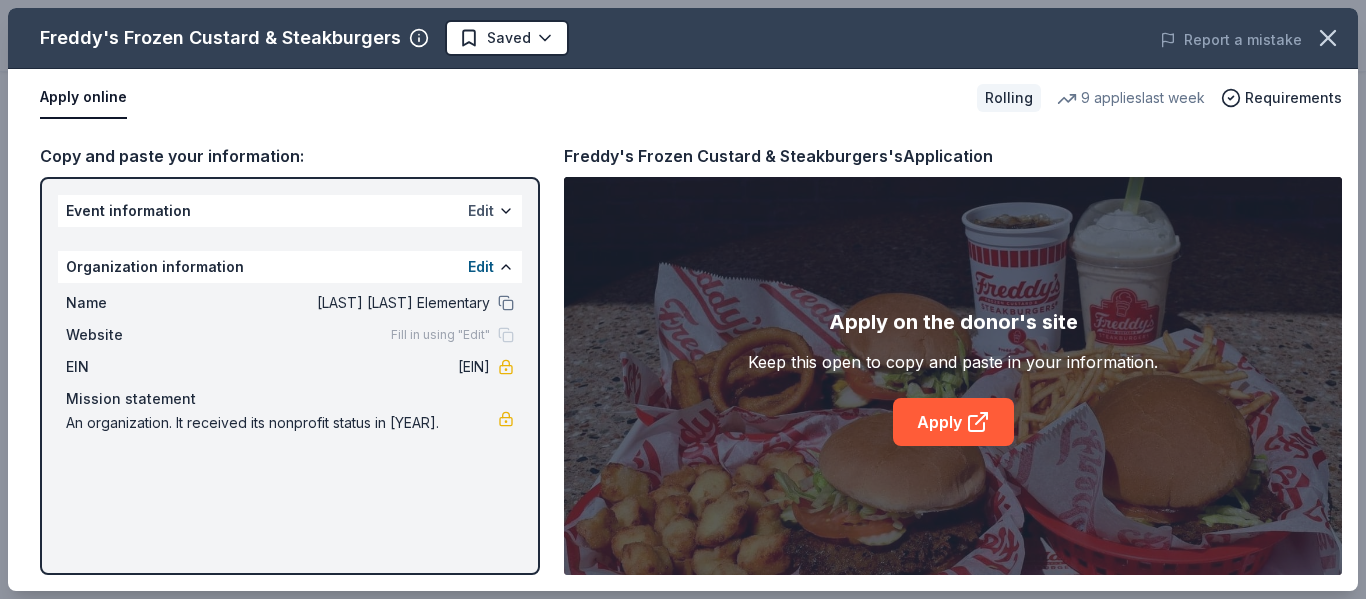 click on "Edit" at bounding box center [481, 211] 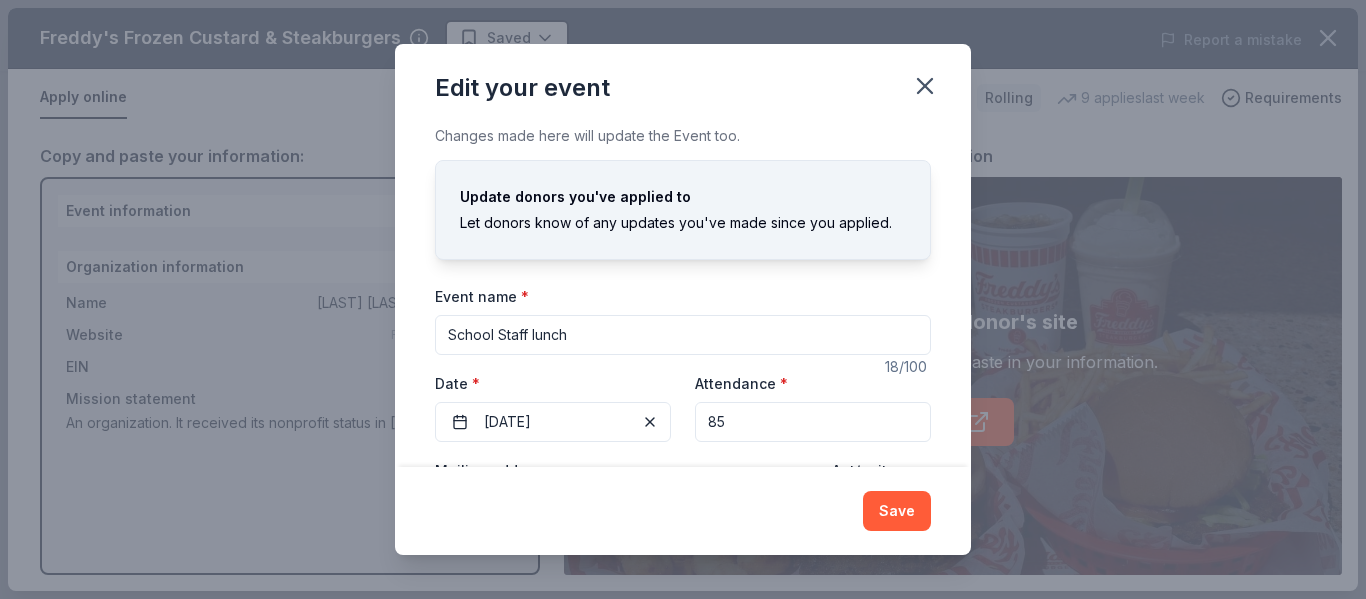 click on "Update donors you've applied to Let donors know of any updates you've made since you applied." at bounding box center (683, 222) 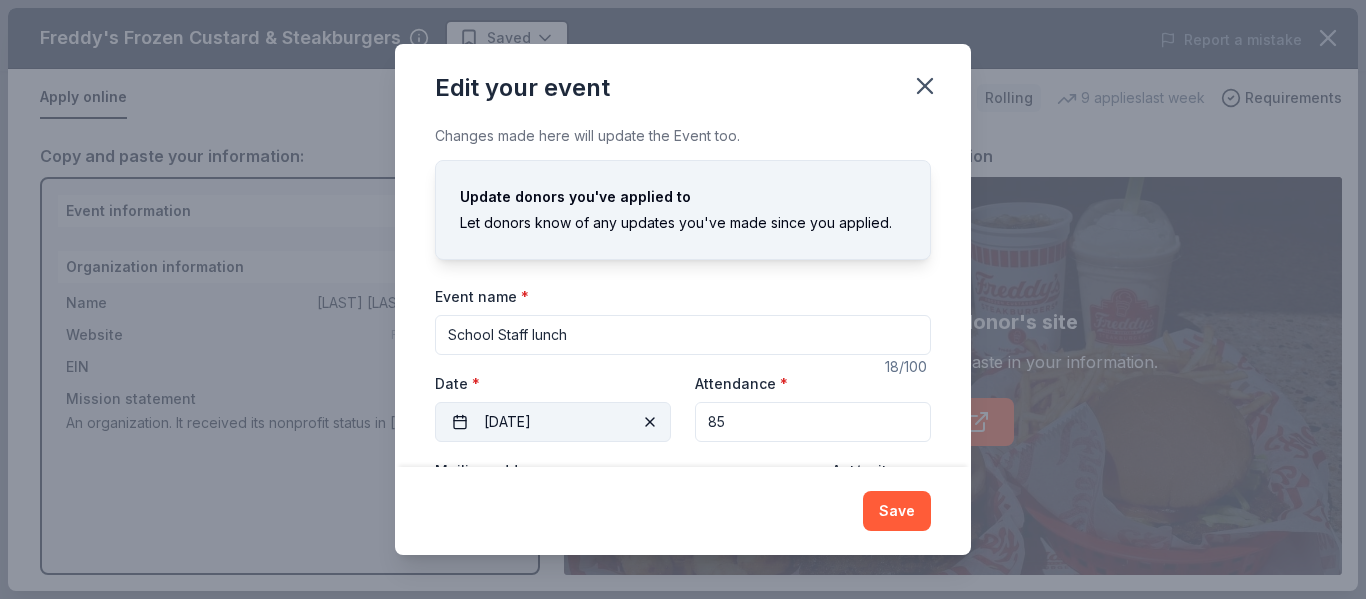 click at bounding box center (650, 422) 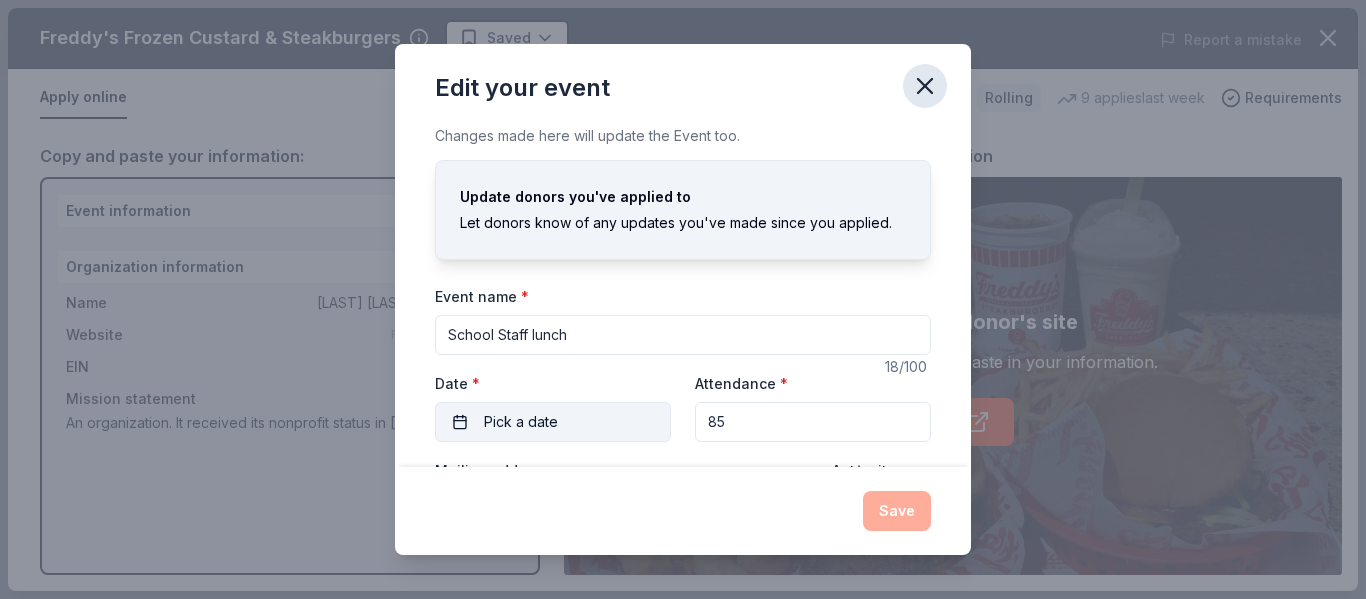 click 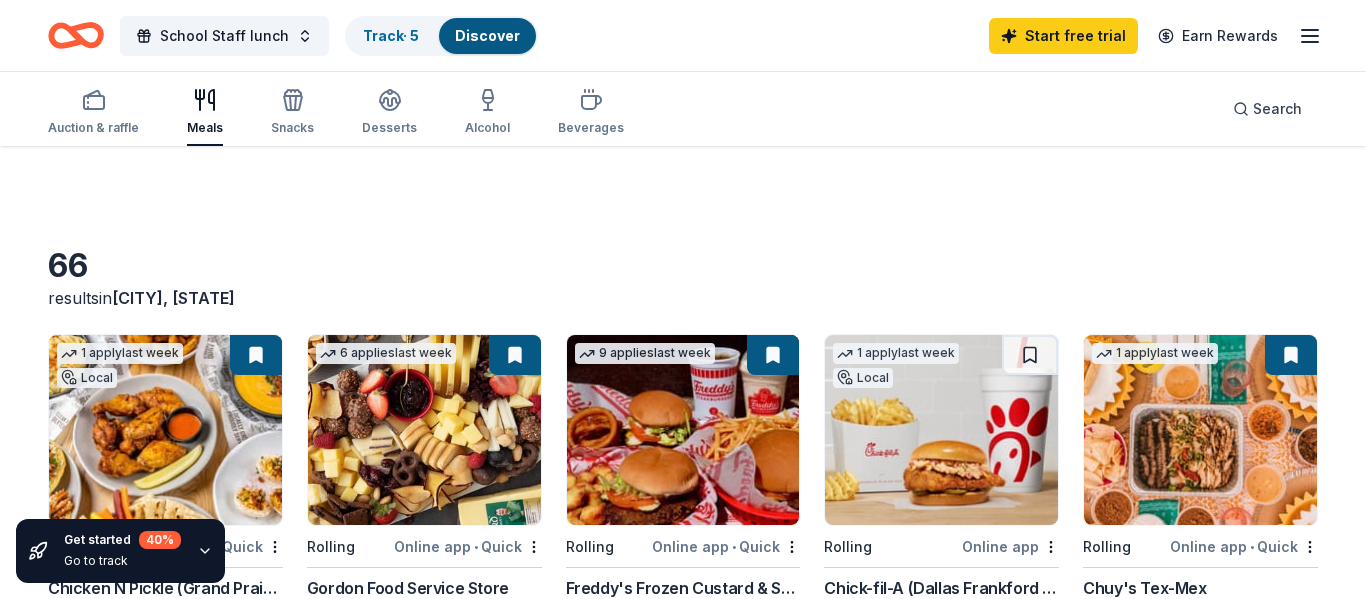 scroll, scrollTop: 200, scrollLeft: 0, axis: vertical 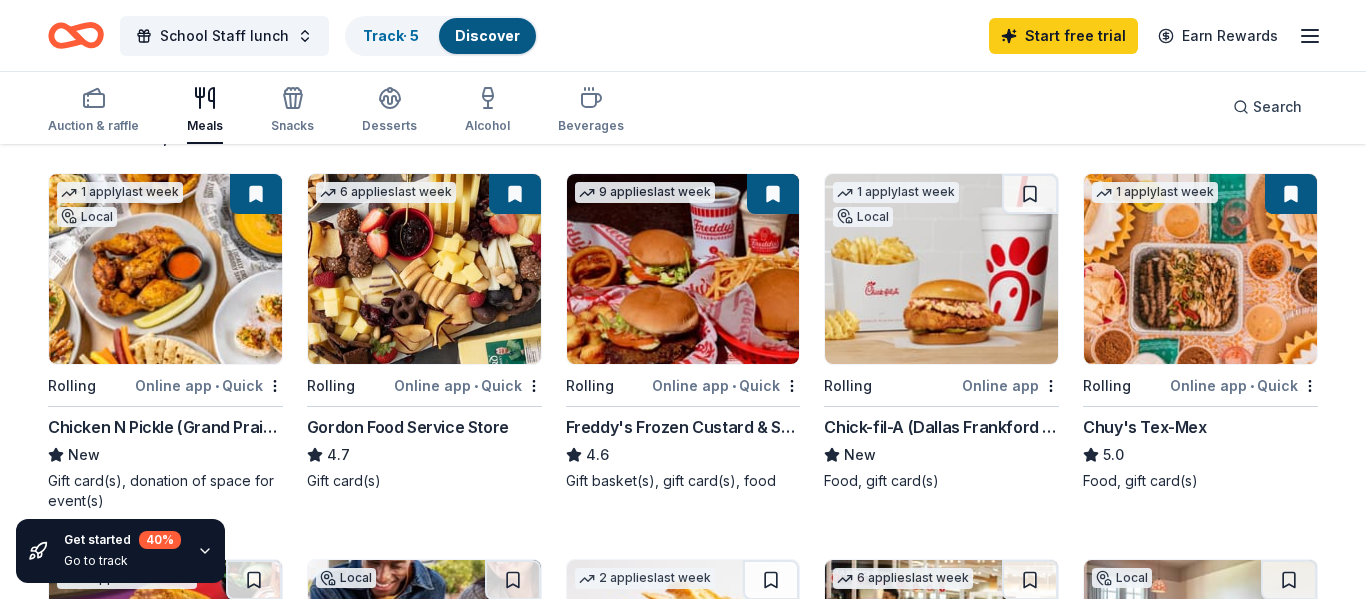 click at bounding box center [165, 269] 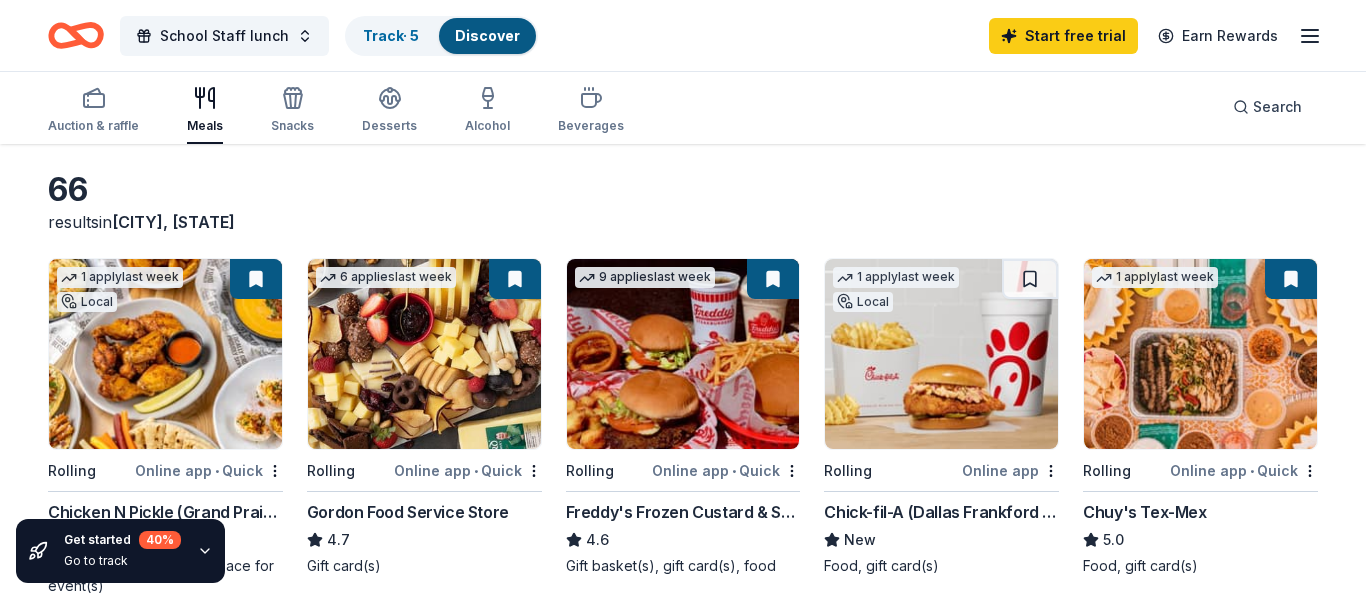 scroll, scrollTop: 90, scrollLeft: 0, axis: vertical 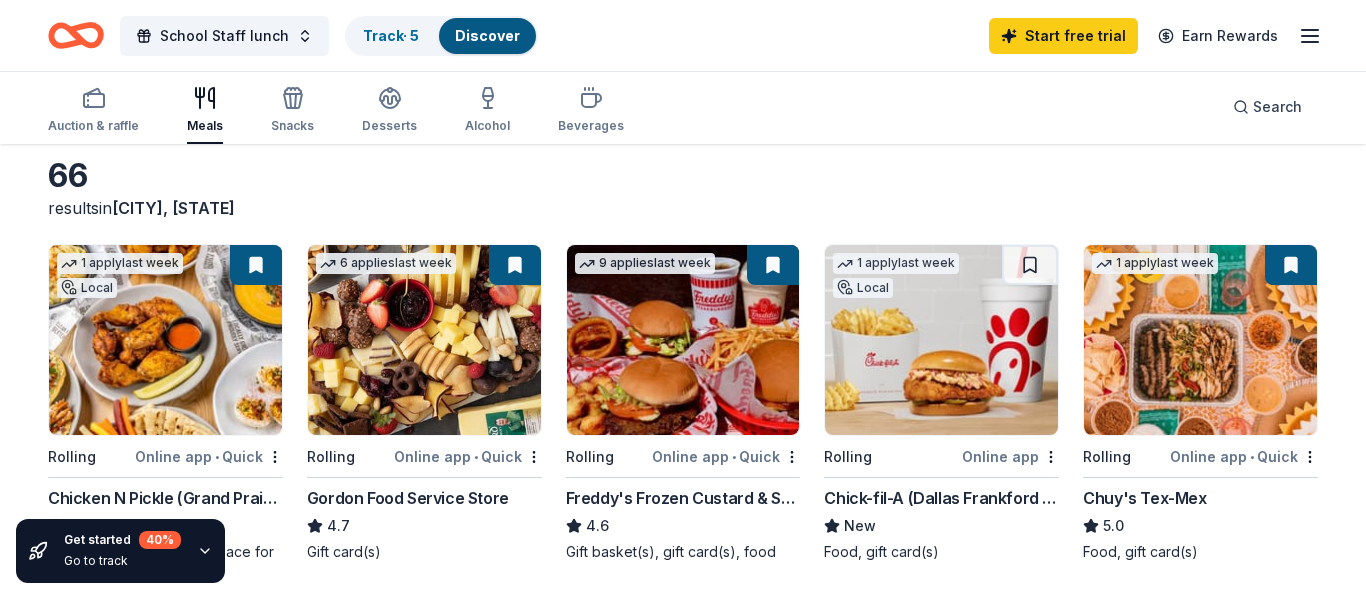 click at bounding box center [1200, 340] 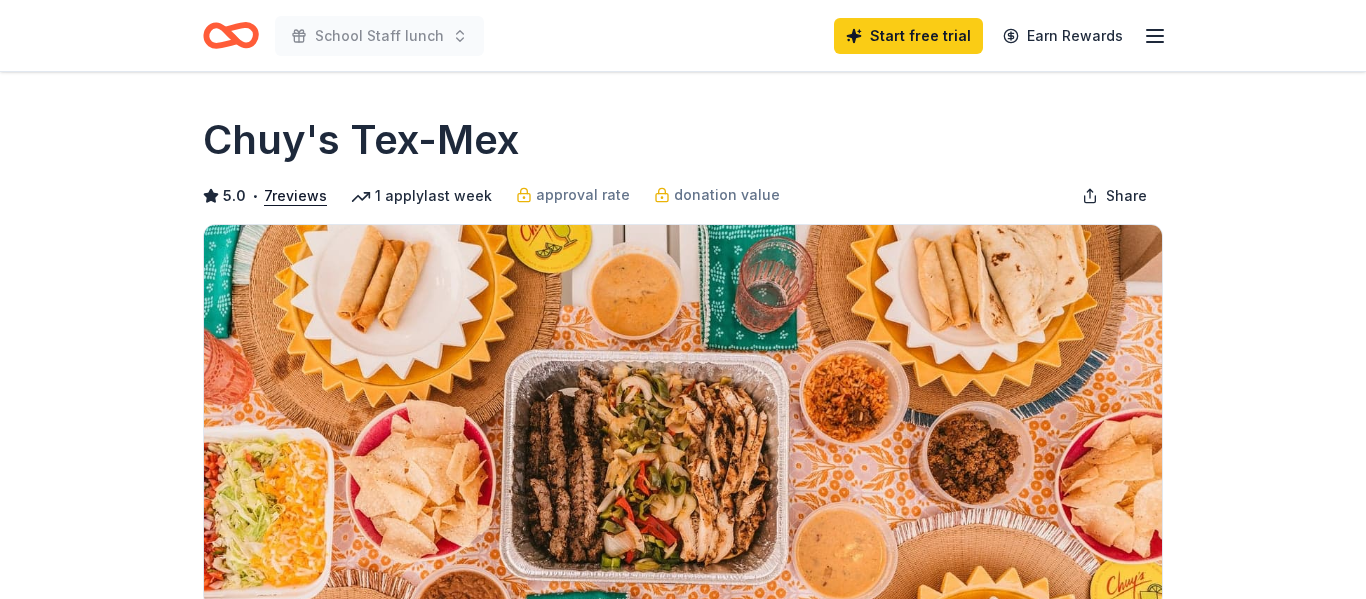 scroll, scrollTop: 0, scrollLeft: 0, axis: both 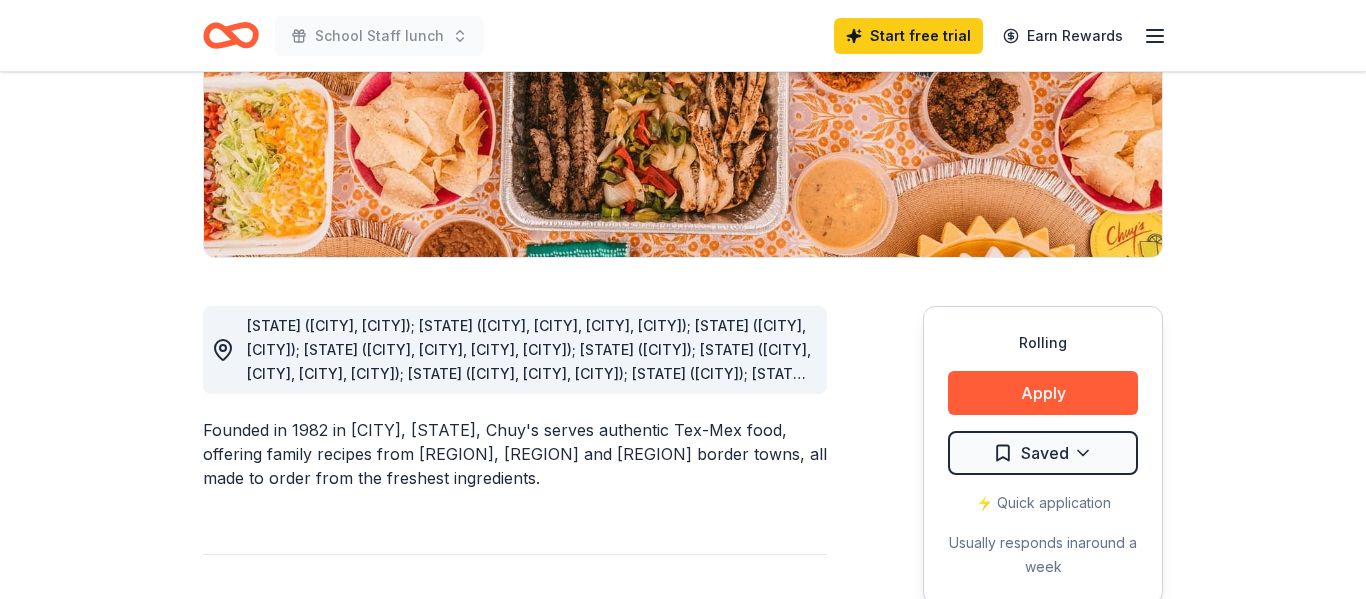 click on "Donating in AL (Birmingham, Huntsville); AR (Fayetteville, Little Rock, North Little Rock, Rogers); CO (Colorado Springs, Denver); FL (Gainesville, Jacksonville, Orlando, Pembroke Pines); GA (Atlanta); IL; IN (Carmel, Clarksville, Noblesville, Southport); KY (Bowling Green, Florence, Lexington); LA (Lafayette); MO; NC (Cary, Charlotte, Raleigh); OH (Cincinnati, Columbus, West Chester); OK (Norman, Oklahoma City, Tulsa); SC (Greenville); TN (Brentwood, Chattanooga, Cool Springs, Knoxville); TX (Addison, Amarillo, Austin); VA (Fairfax, Midlothian, Richmond, Springfield)" at bounding box center [529, 385] 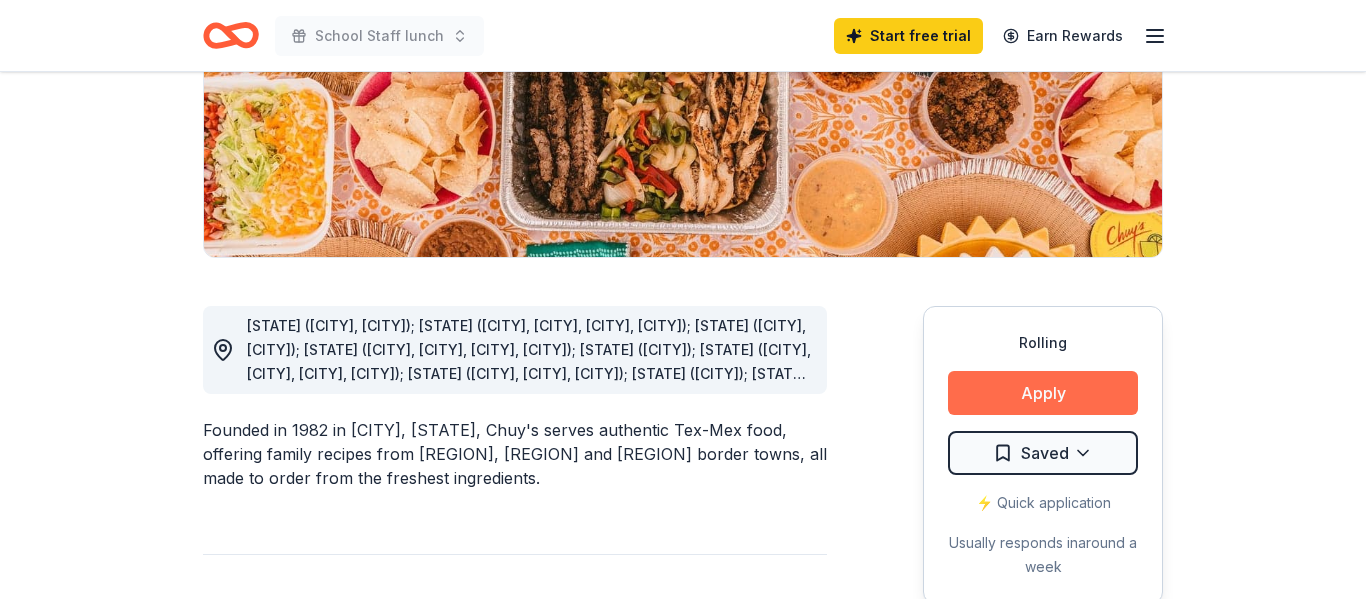 click on "Apply" at bounding box center (1043, 393) 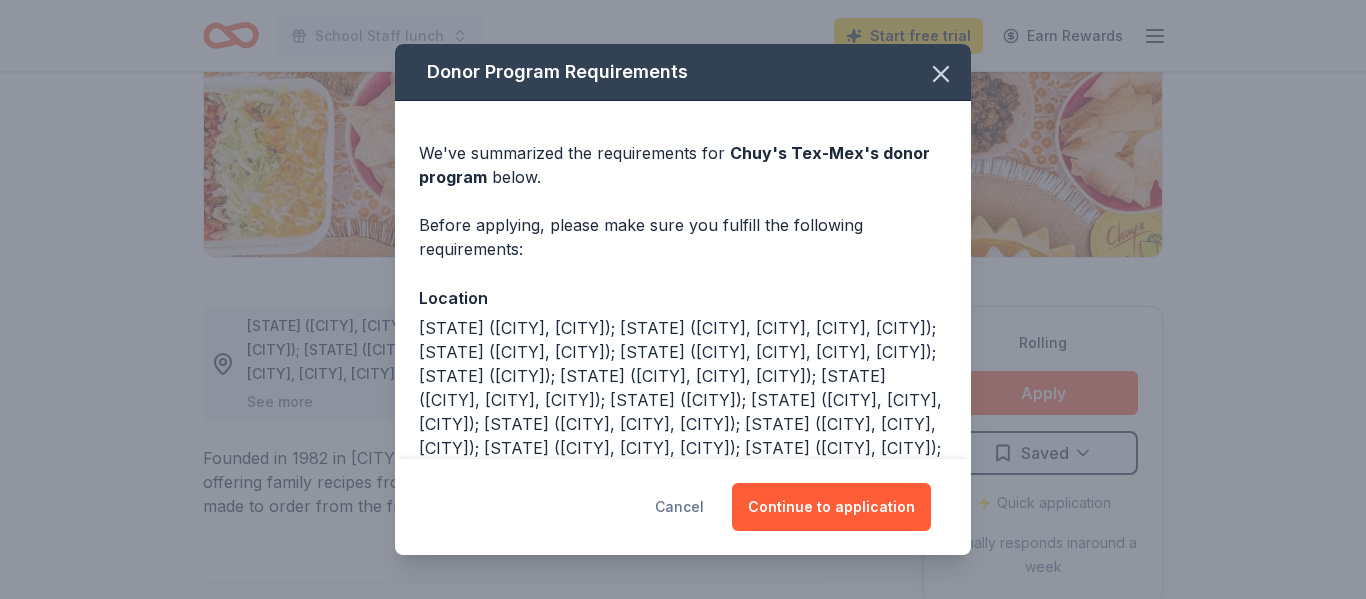 click on "Cancel" at bounding box center (679, 507) 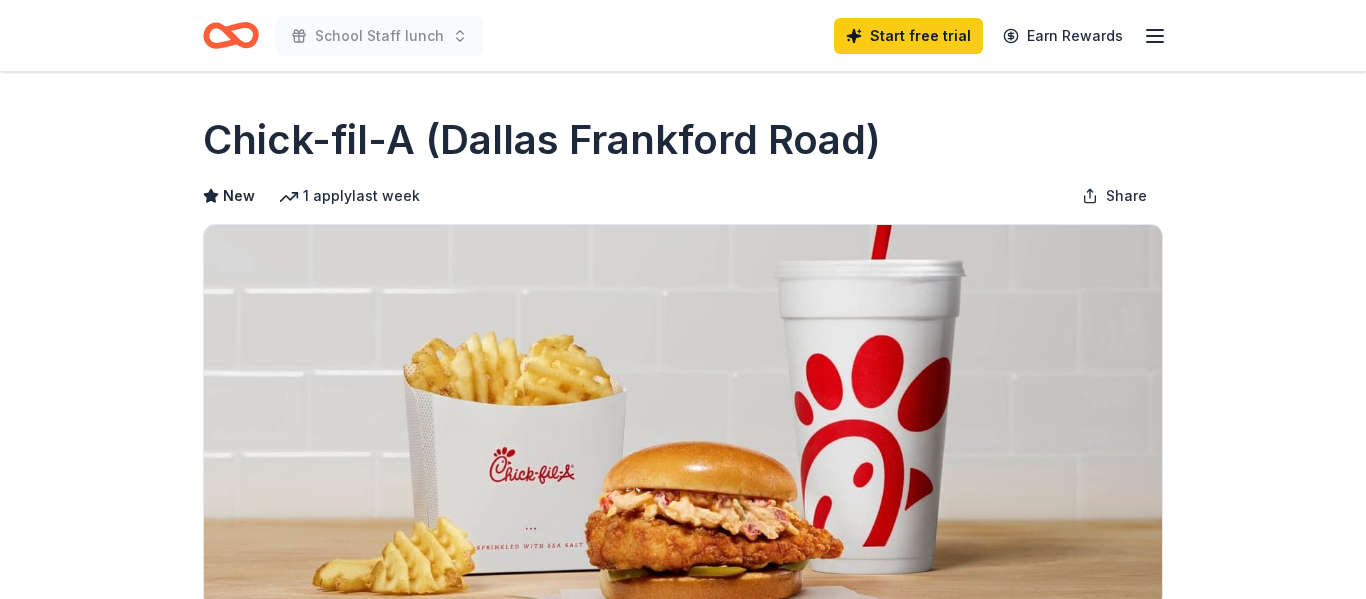 scroll, scrollTop: 0, scrollLeft: 0, axis: both 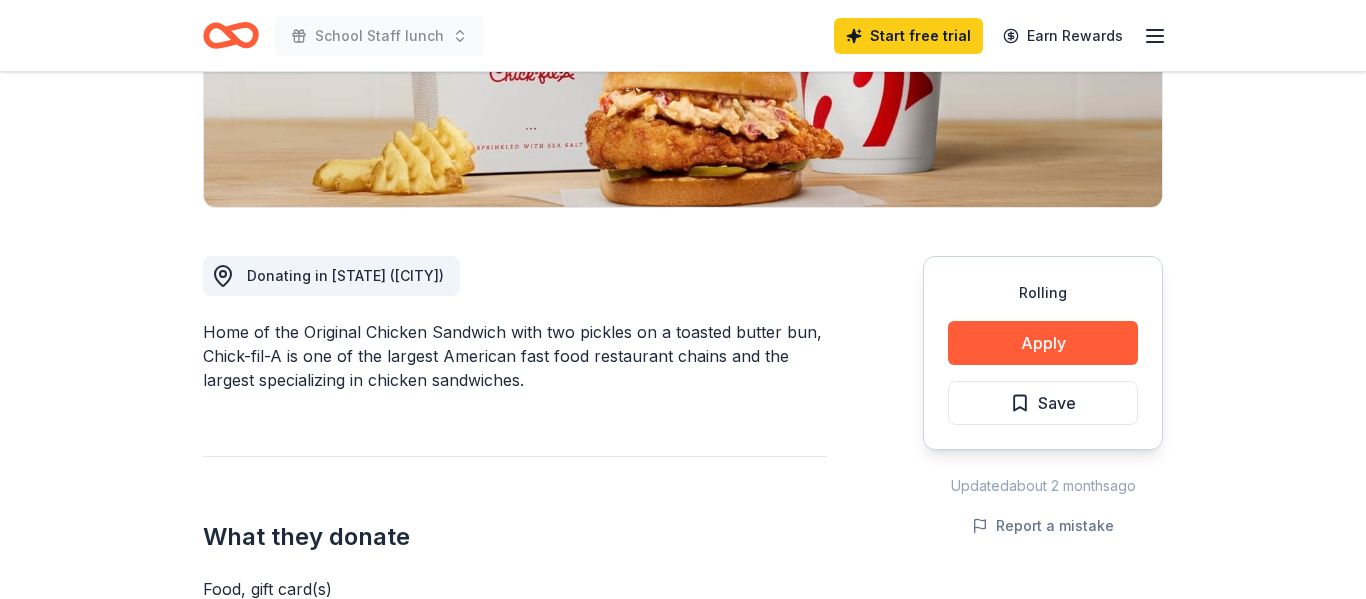 click on "Rolling Share Chick-fil-A ([CITY] [STREET]) New 1   apply  last week Share Donating in [STATE] ([CITY]) Home of the Original Chicken Sandwich with two pickles on a toasted butter bun, Chick-fil-A is one of the largest American fast food restaurant chains and the largest specializing in chicken sandwiches. What they donate Food, gift card(s) Meals Auction & raffle Who they donate to Chick-fil-A ([CITY] [STREET])  hasn ' t listed any preferences or eligibility criteria. Start free Pro trial to view approval rates and average donation values Rolling Apply Save Updated  about 2 months  ago Report a mistake New Be the first to review this company! Leave a review Similar donors Deadline passed WinCo Foods 5.0 Donation depends on request Rolling Fuzzy's Taco Shop New Donation depends on request 1   apply  last week Rolling Round Table Pizza New Food, gift card(s) 3   applies  last week Rolling Online app Torchy's Tacos New Food, gift card(s), merchandise Local Rolling Online app New Food, gift card(s) Local" at bounding box center (683, 835) 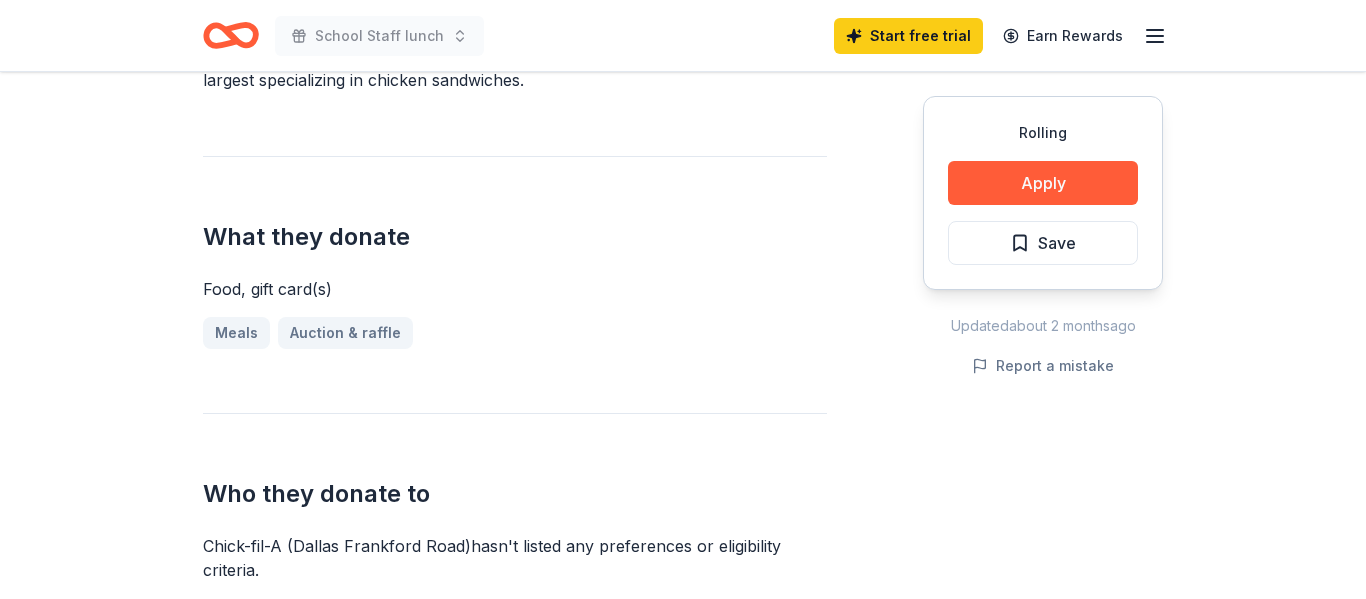 scroll, scrollTop: 666, scrollLeft: 0, axis: vertical 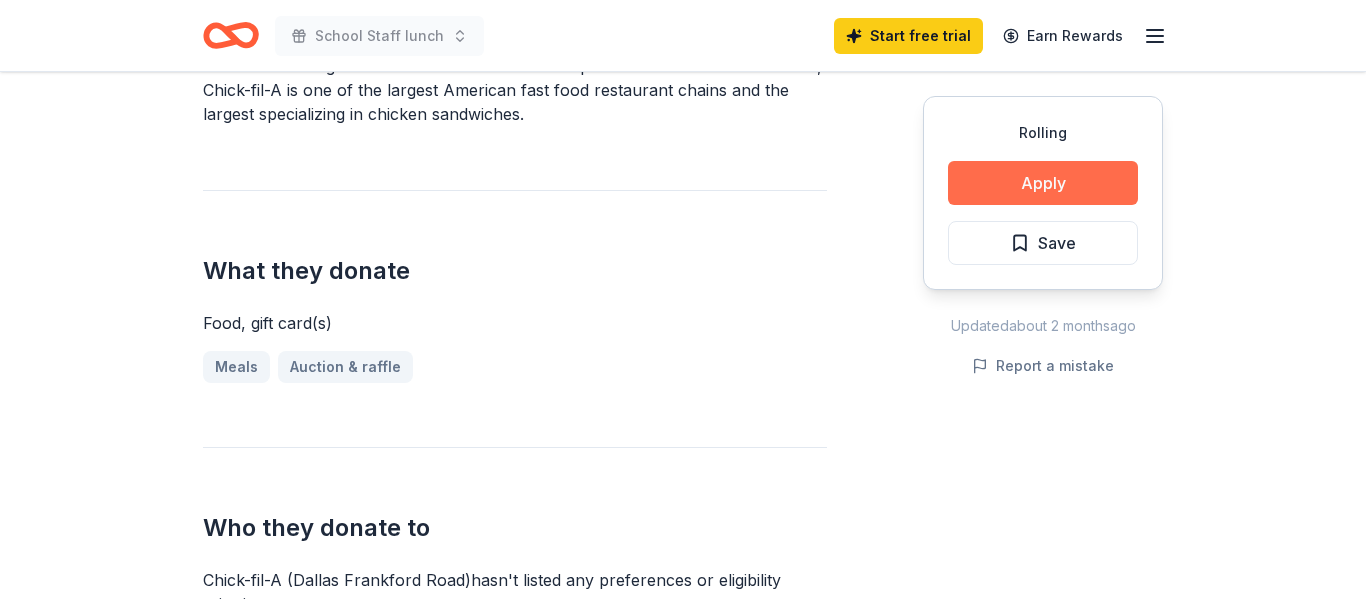 type 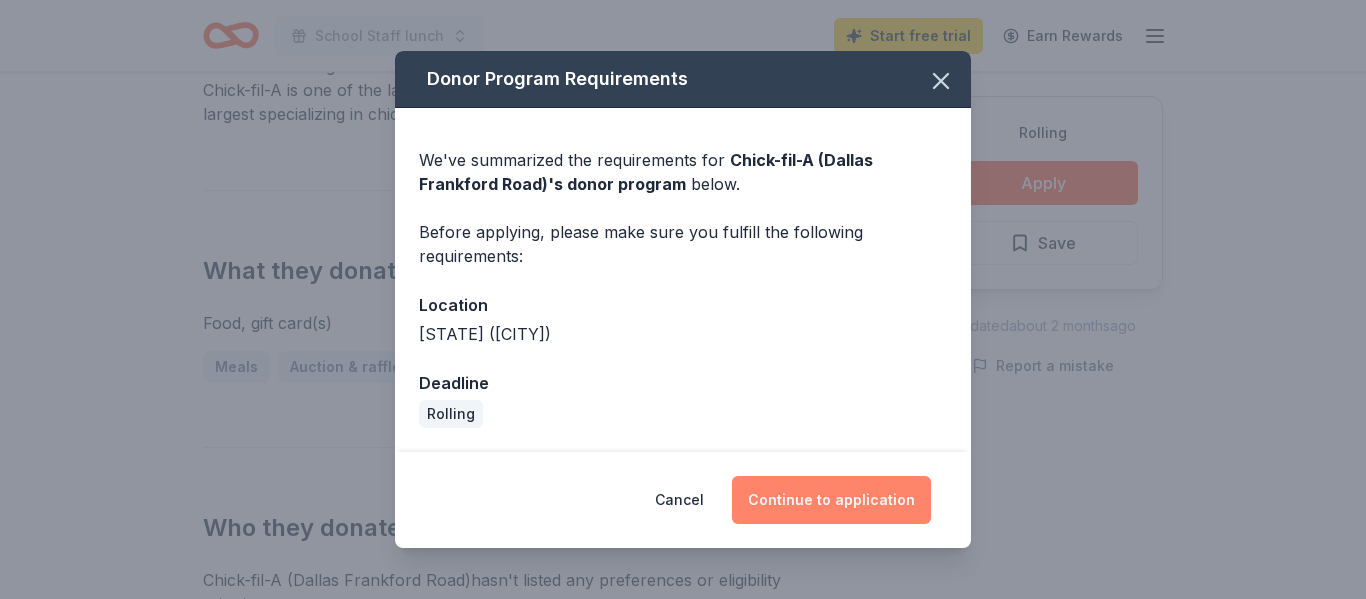 type 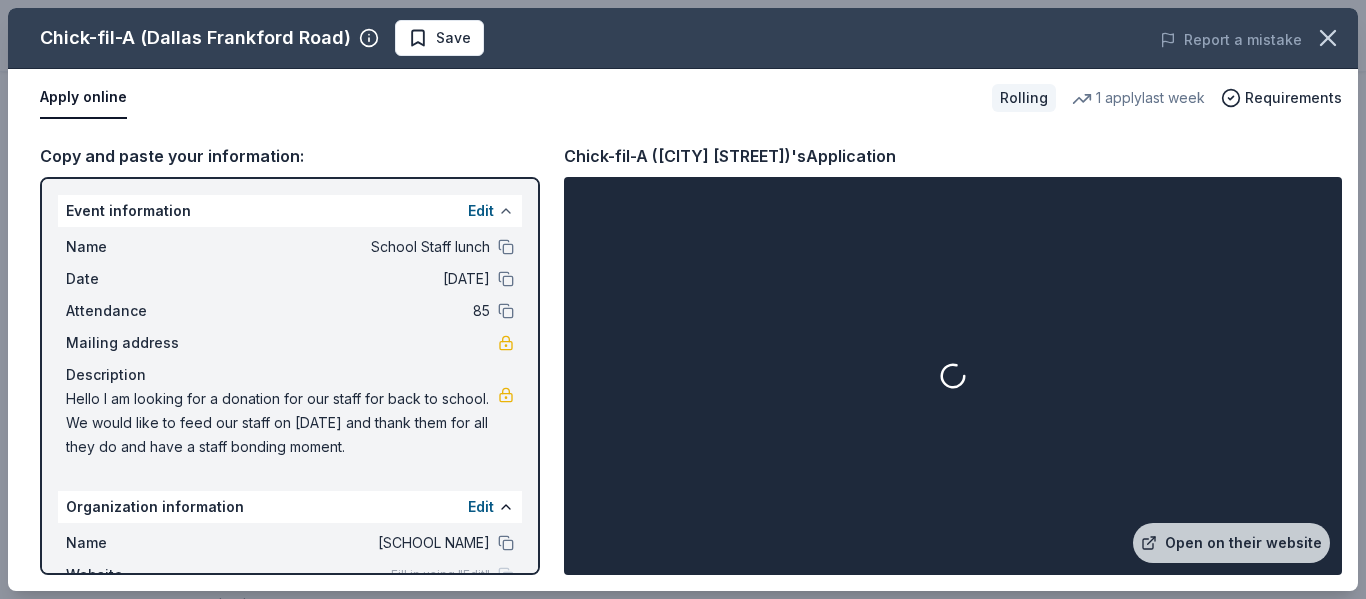 type 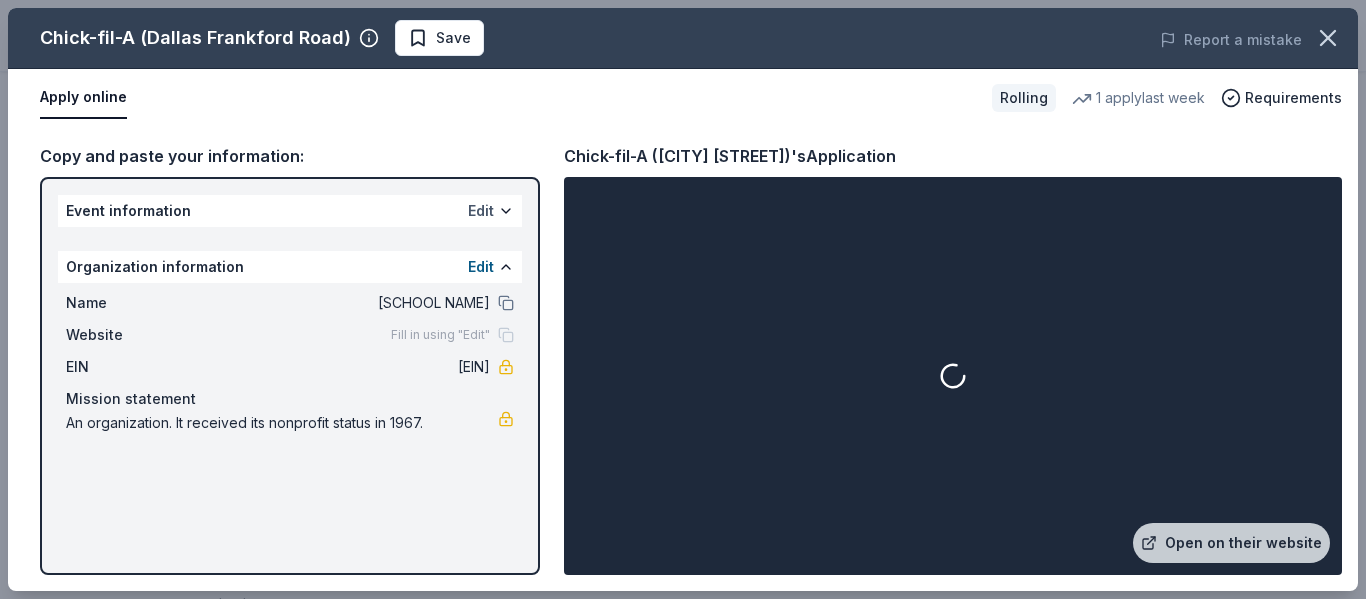 click on "Edit" at bounding box center [481, 211] 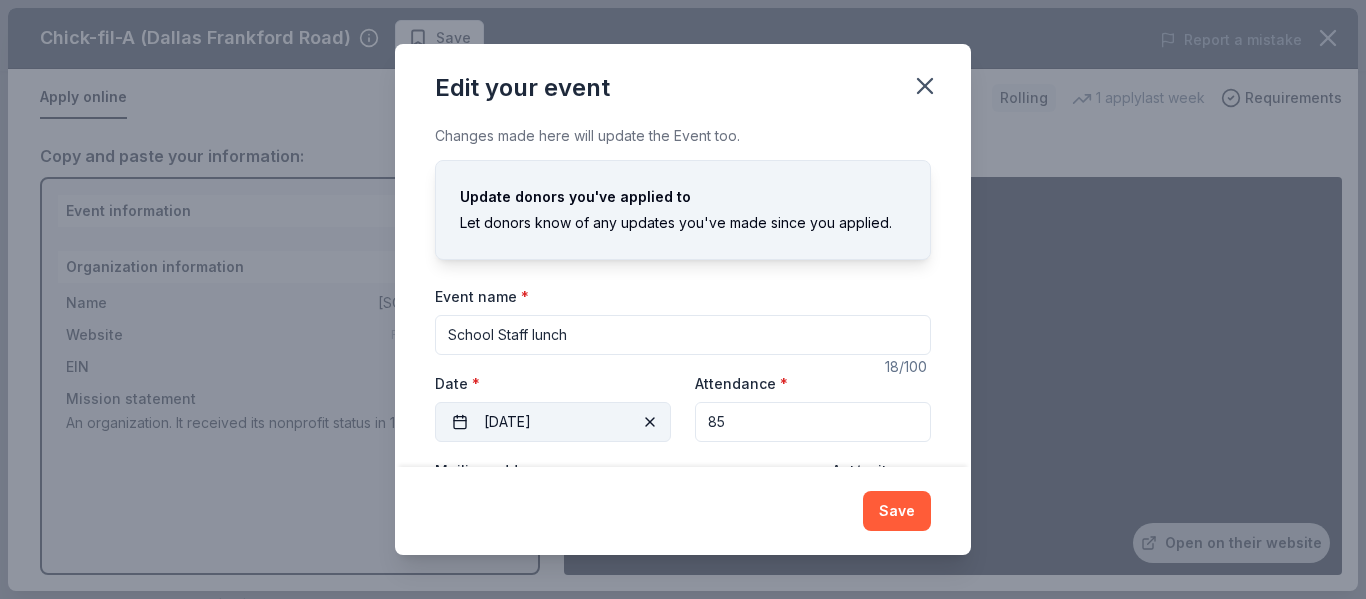 click at bounding box center (650, 422) 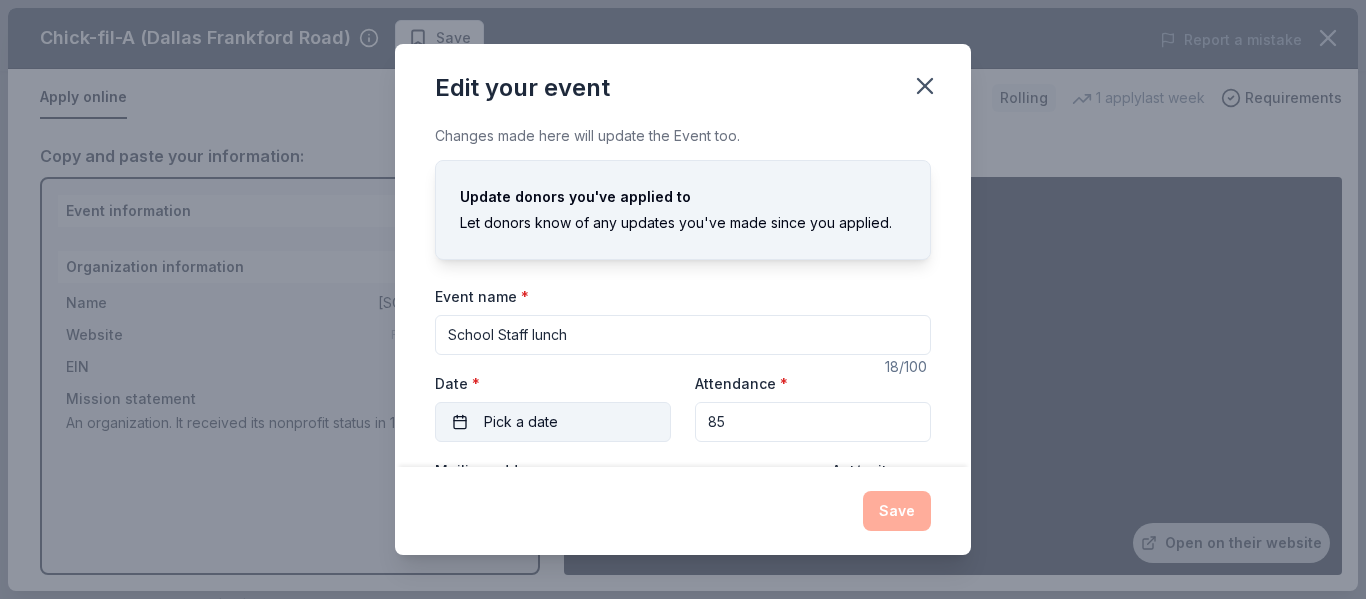 click on "Pick a date" at bounding box center [521, 422] 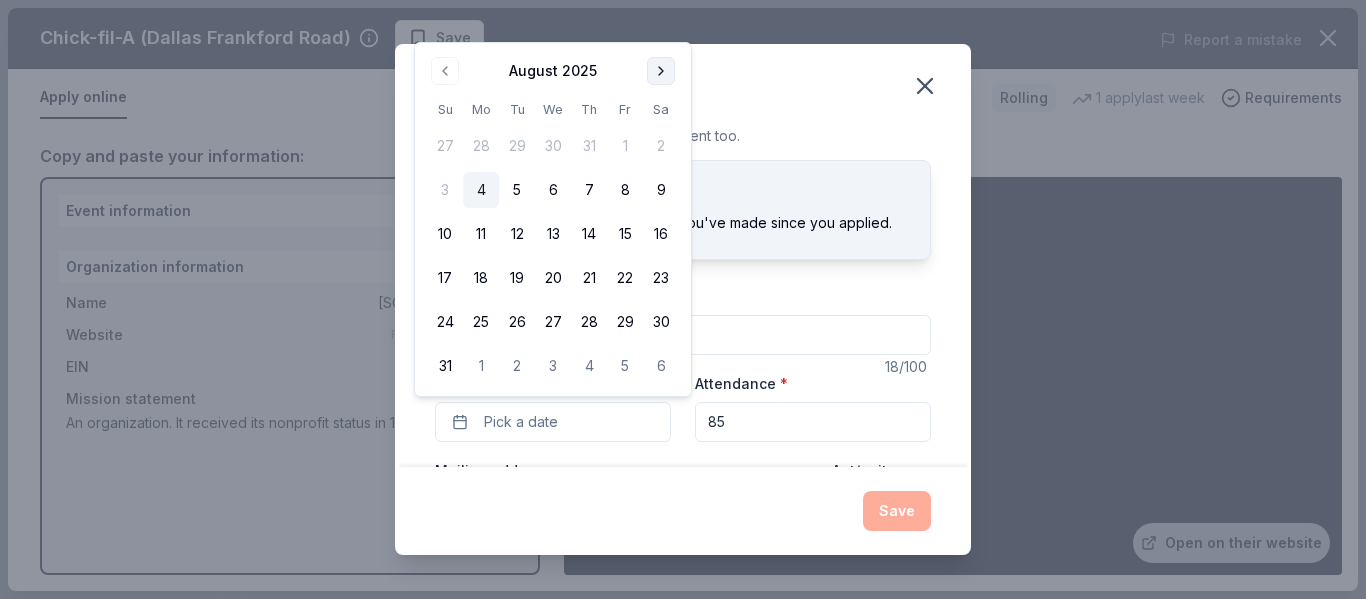 click at bounding box center [661, 71] 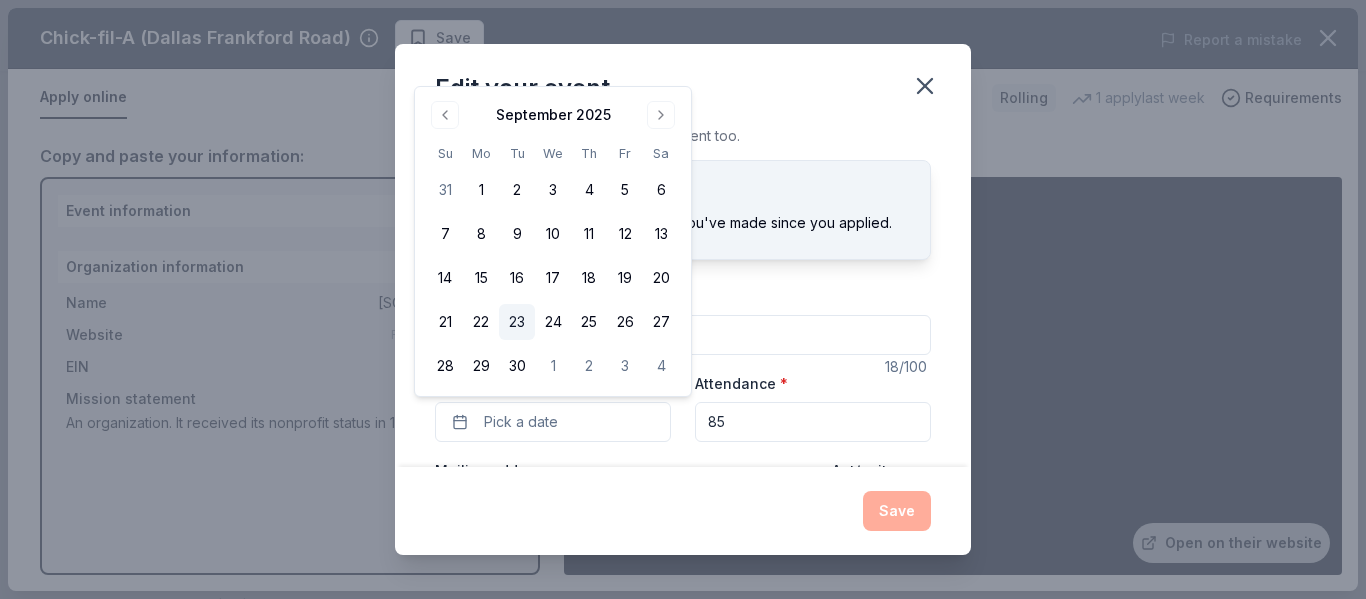 click on "23" at bounding box center (517, 322) 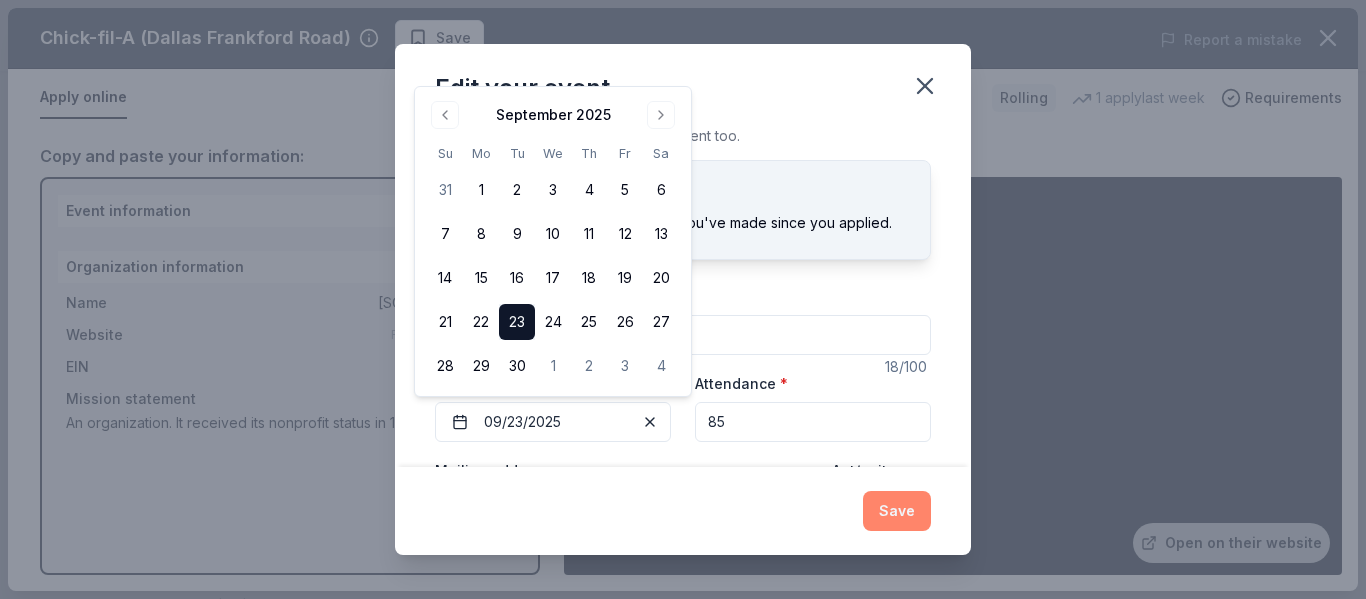 click on "Save" at bounding box center [897, 511] 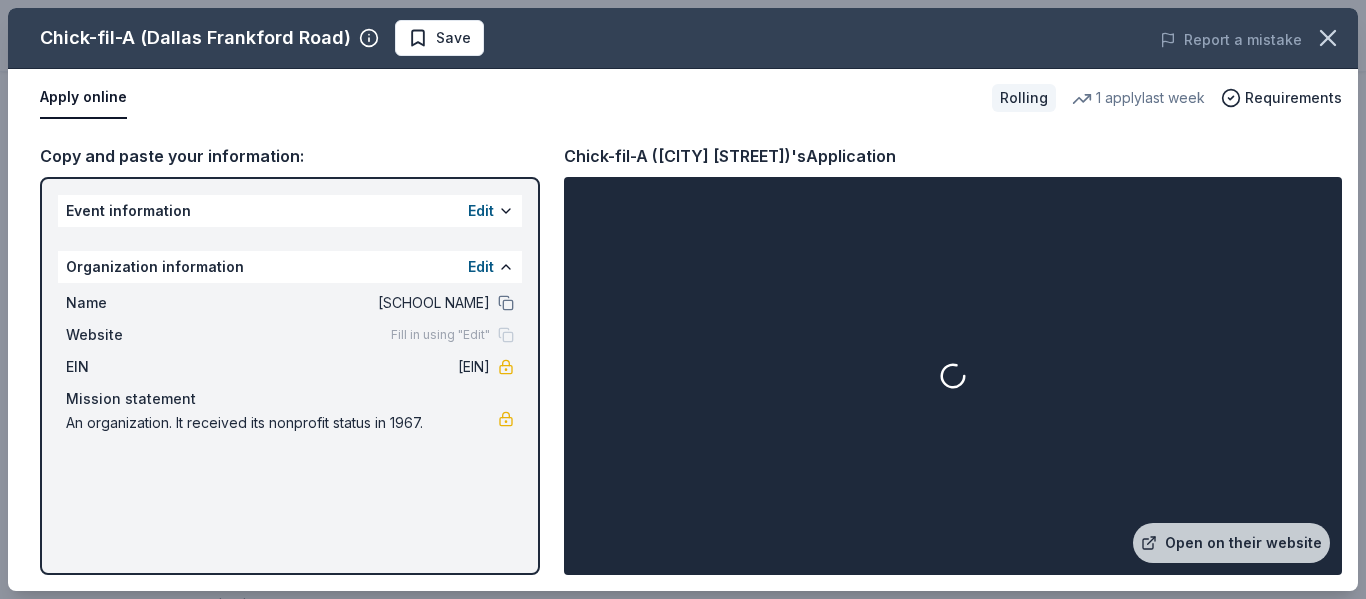 click at bounding box center [953, 376] 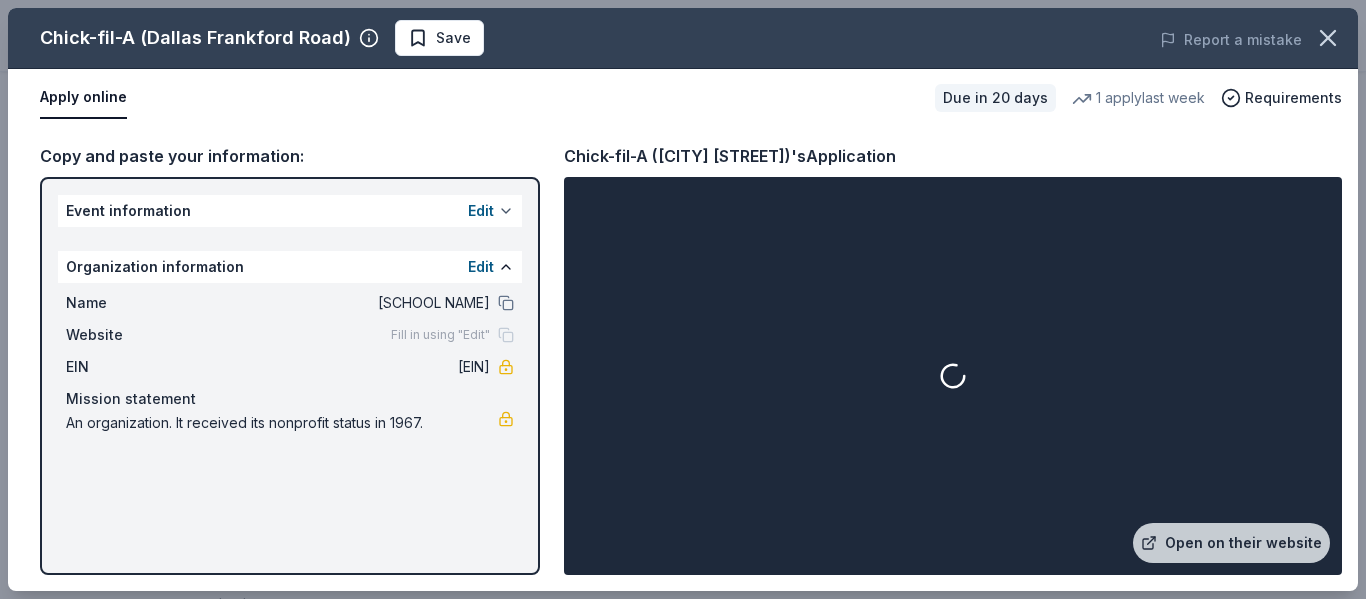 click at bounding box center [506, 211] 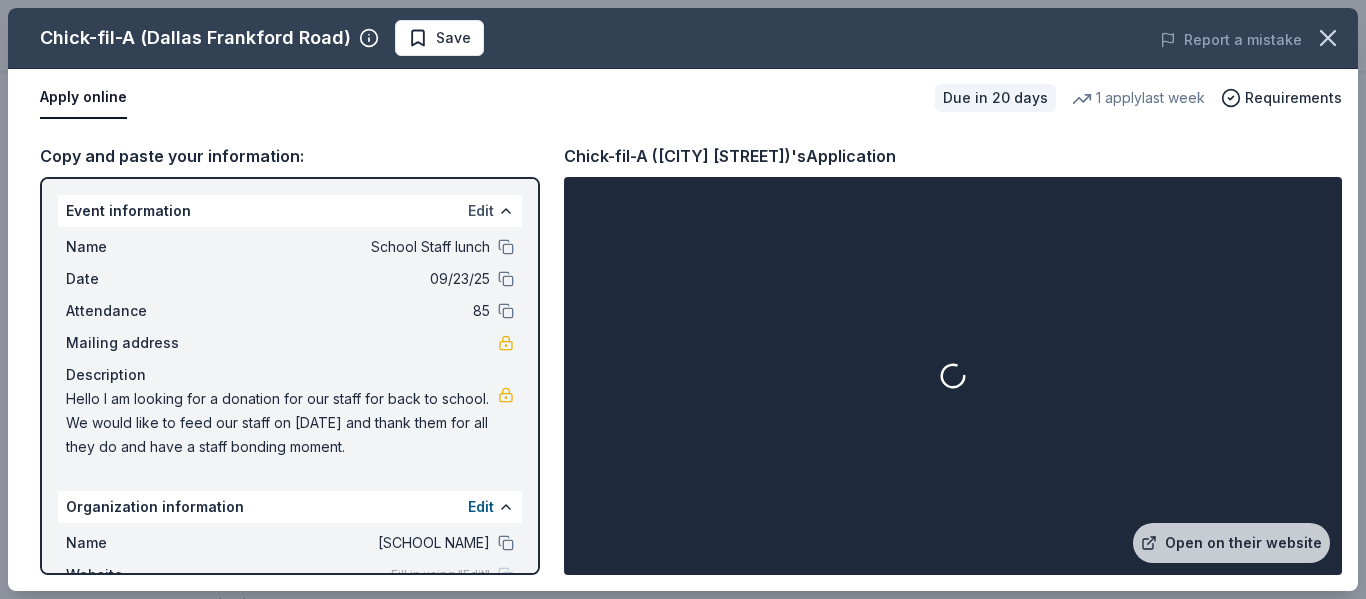 click on "Edit" at bounding box center (481, 211) 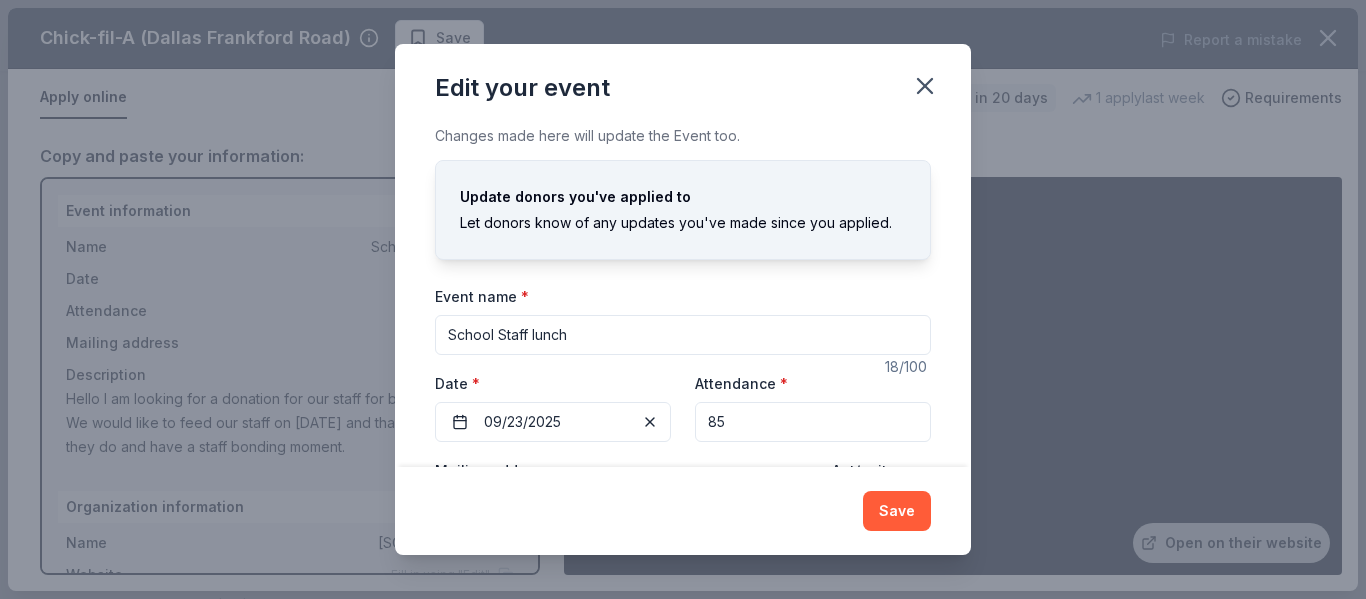 click on "Changes made here will update the Event too. Update donors you've applied to Let donors know of any updates you've made since you applied. Event name * School Staff lunch 18 /100 Event website Attendance * 85 Date * 09/23/2025 Mailing address Apt/unit Description Hello I am looking for a donation for our staff for back to school. We would like to feed our staff on 8/8/25 and thank them for all they do and have a staff bonding moment." at bounding box center (683, 295) 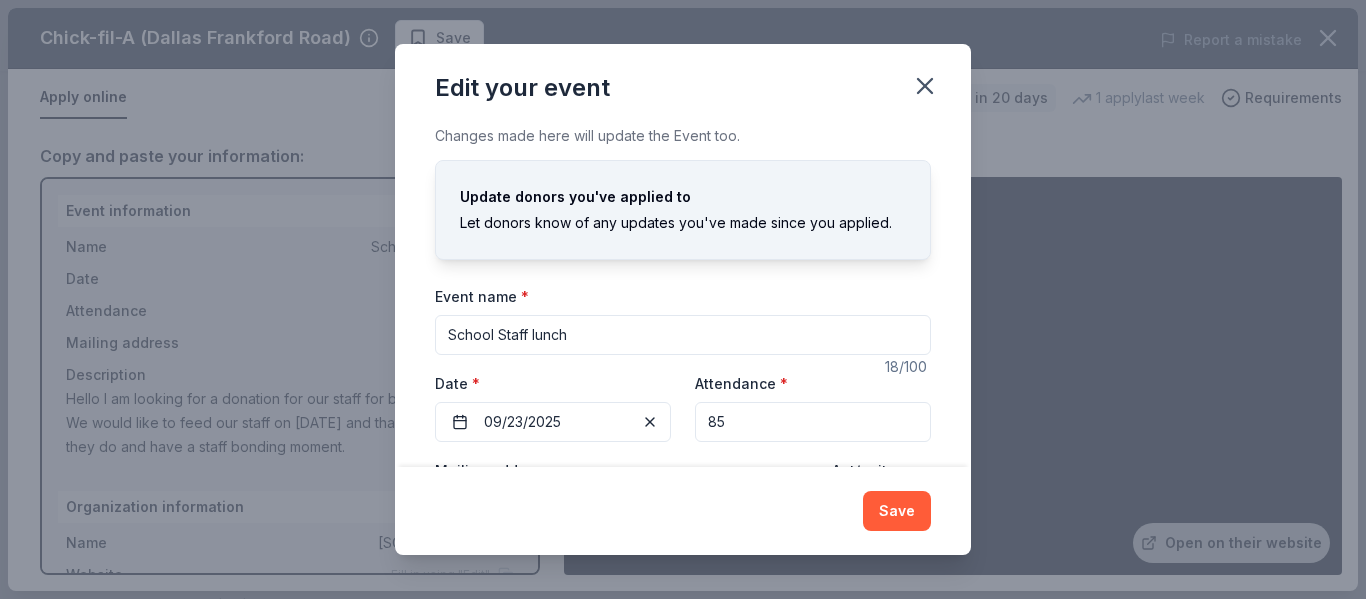 click on "Event name * School Staff lunch 18 /100 Event website Attendance * 85 Date * 09/23/2025 Mailing address Apt/unit Description Hello I am looking for a donation for our staff for back to school. We would like to feed our staff on 8/8/25 and thank them for all they do and have a staff bonding moment." at bounding box center (683, 472) 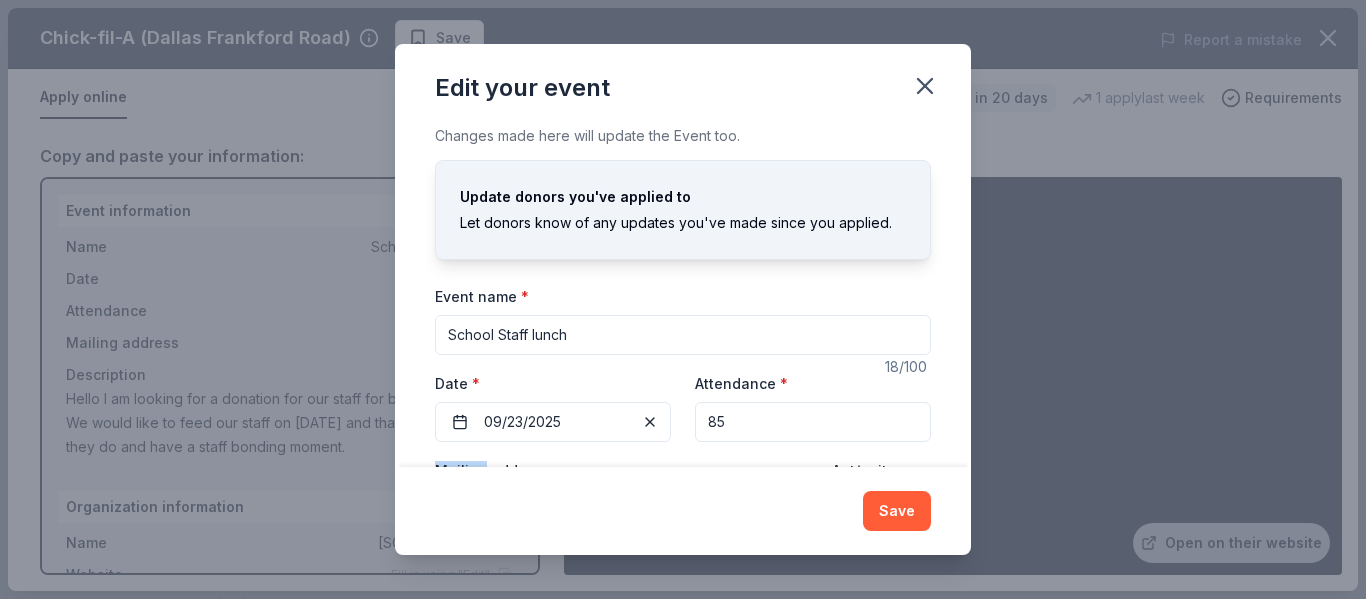 click on "Event name * School Staff lunch 18 /100 Event website Attendance * 85 Date * 09/23/2025 Mailing address Apt/unit Description Hello I am looking for a donation for our staff for back to school. We would like to feed our staff on 8/8/25 and thank them for all they do and have a staff bonding moment." at bounding box center (683, 472) 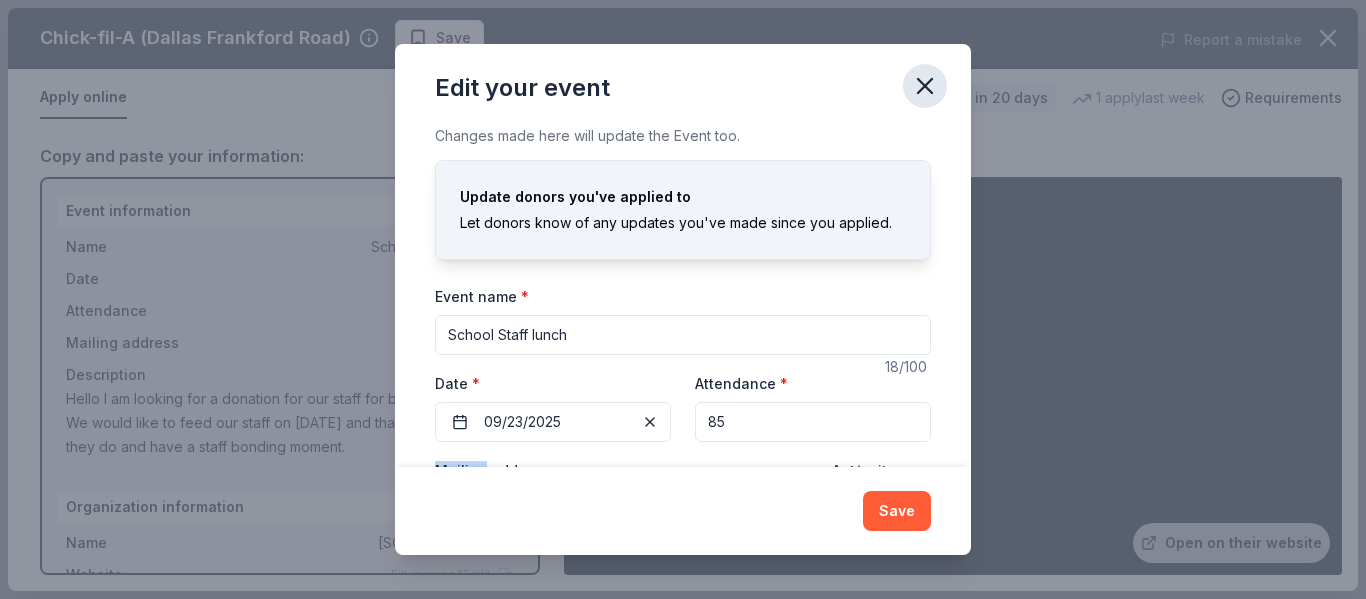 click 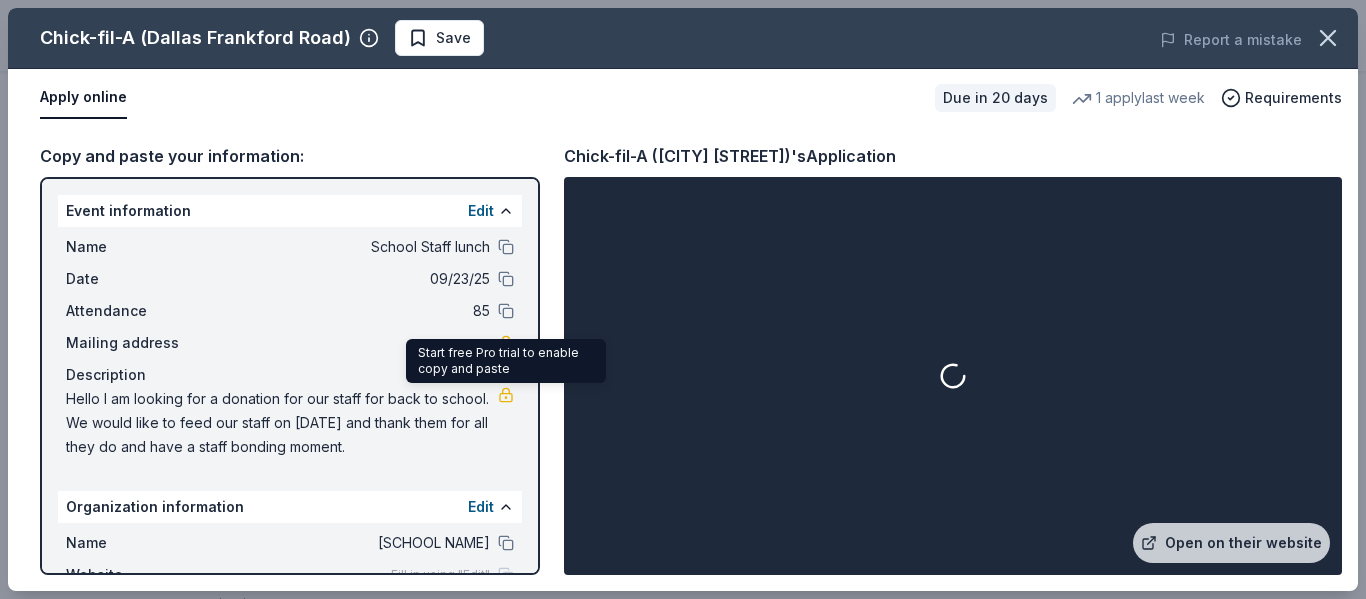 click at bounding box center (506, 395) 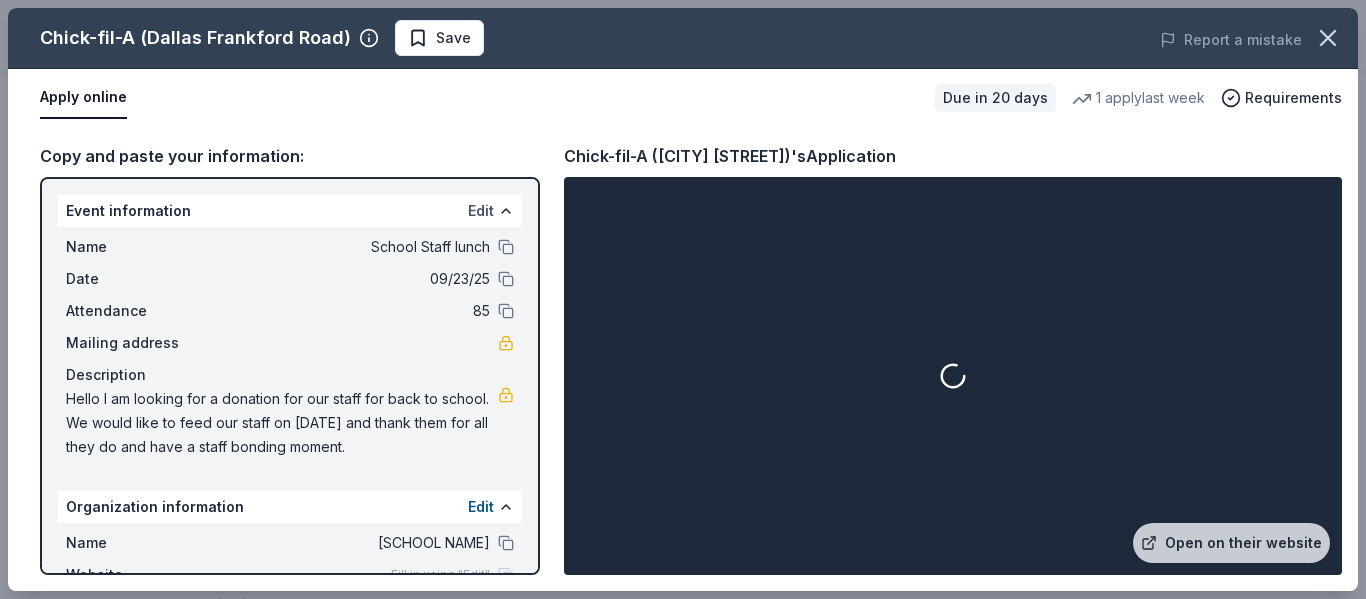 click on "Edit" at bounding box center (481, 211) 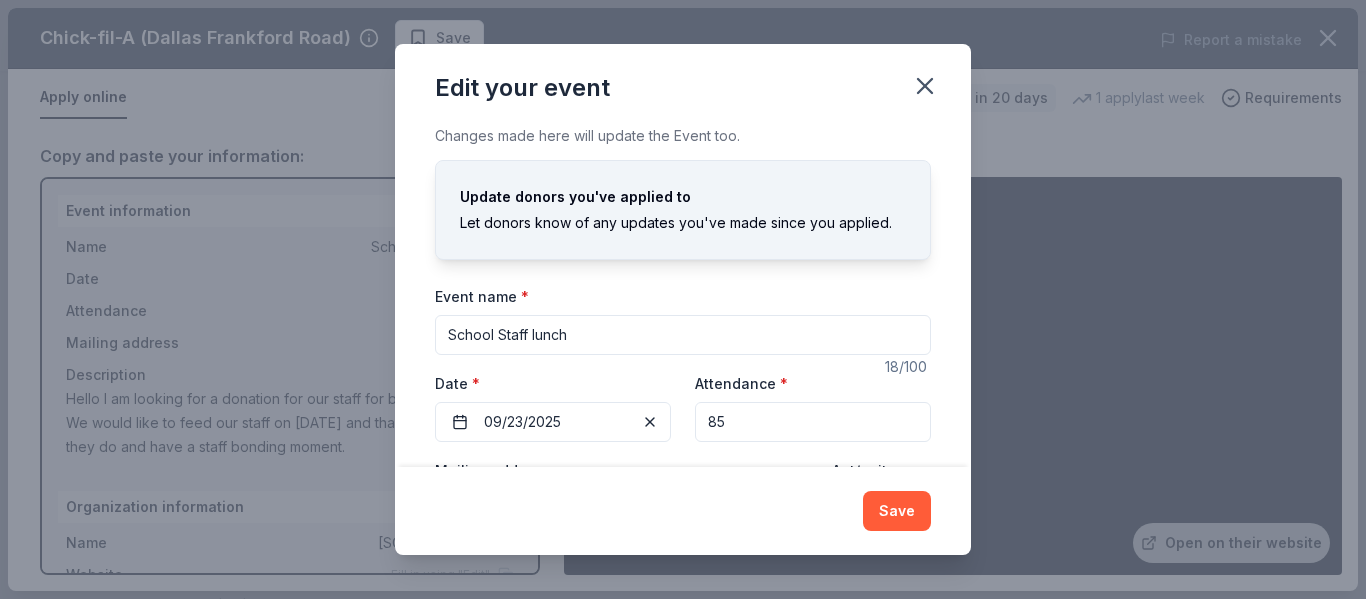 click on "Event name * School Staff lunch" at bounding box center (683, 319) 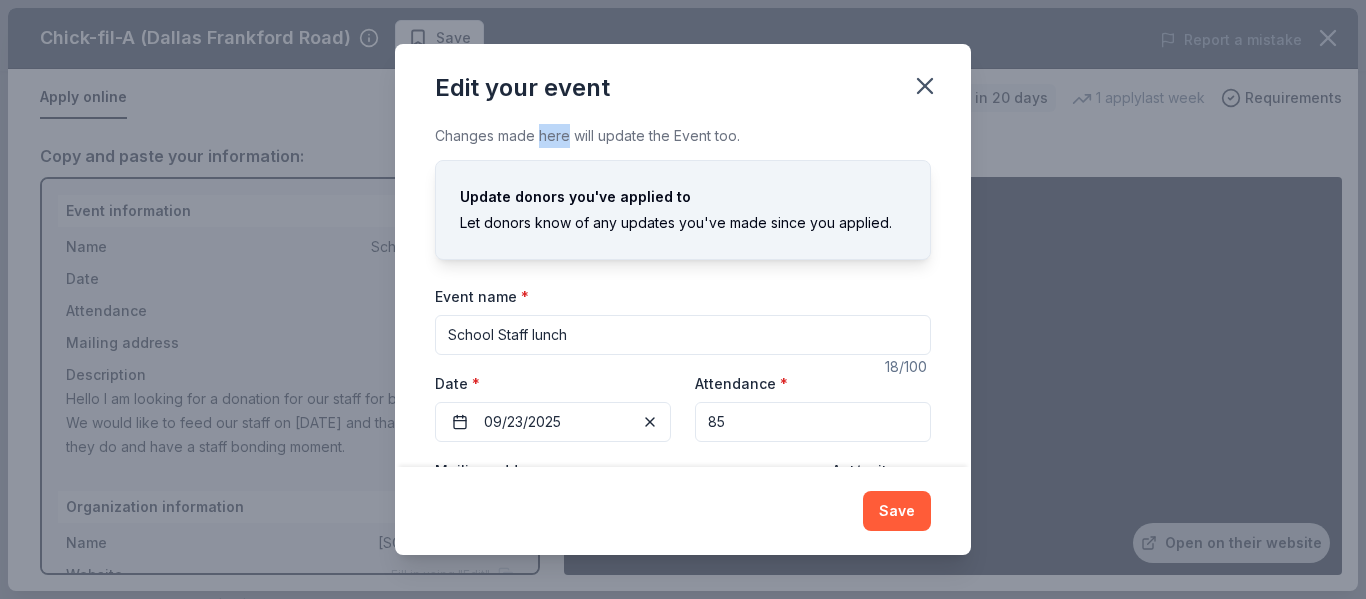 click on "Changes made here will update the Event too." at bounding box center (683, 136) 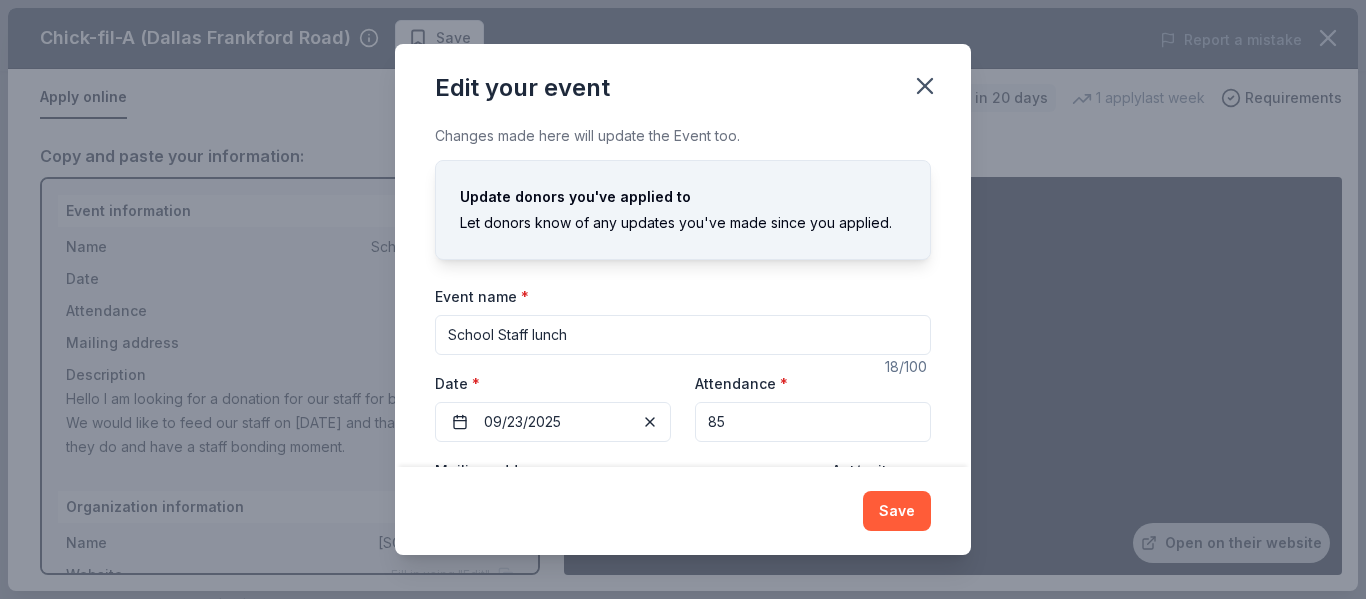 click on "Event name * School Staff lunch" at bounding box center [683, 319] 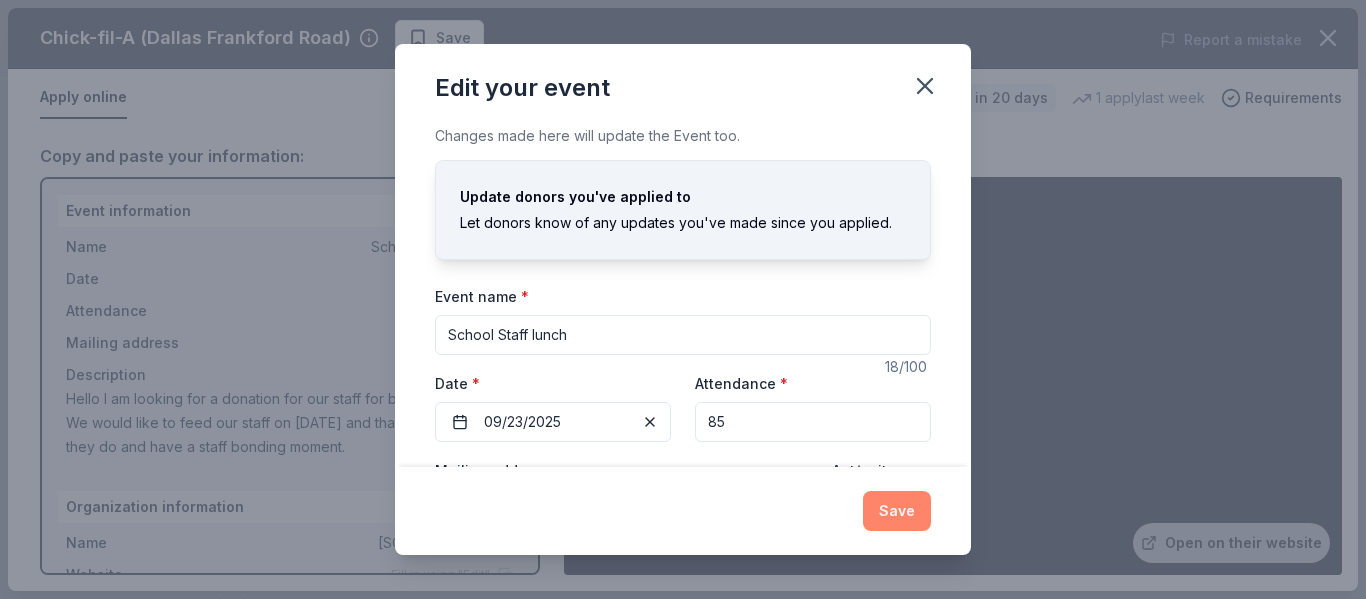 click on "Save" at bounding box center [897, 511] 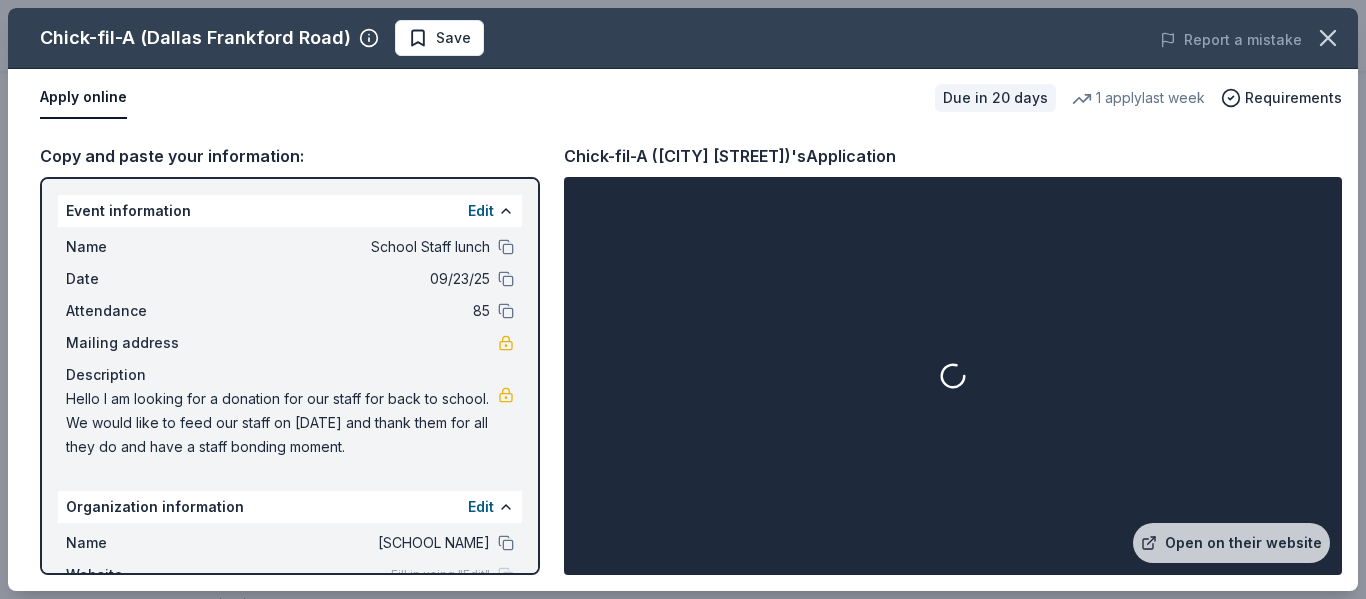 click on "Copy and paste your information: Event information Edit Name School Staff lunch Date 09/23/25 Attendance 85 Mailing address Description Hello I am looking for a donation for our staff for back to school. We would like to feed our staff on 8/8/25 and thank them for all they do and have a staff bonding moment.  Organization information Edit Name Edward Titche Elementary Website Fill in using "Edit" EIN 92-3763056 Mission statement An organization. It received its nonprofit status in 1967. Chick-fil-A (Dallas Frankford Road)'s  Application Open on their website" at bounding box center (683, 359) 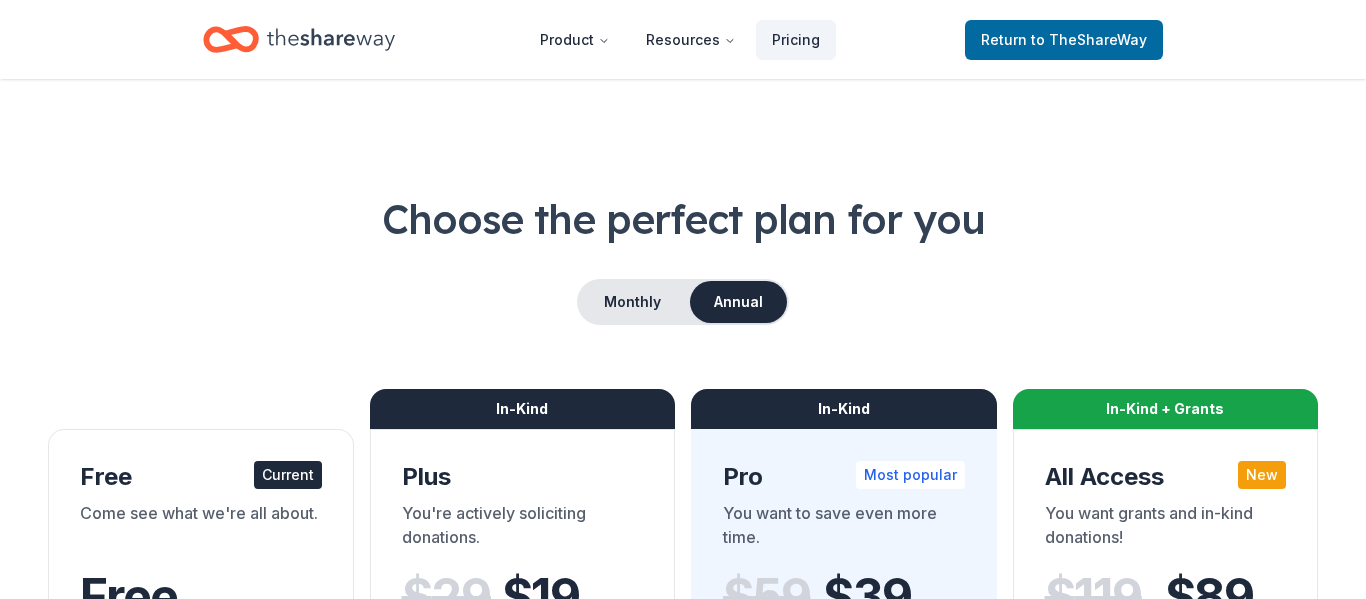 scroll, scrollTop: 0, scrollLeft: 0, axis: both 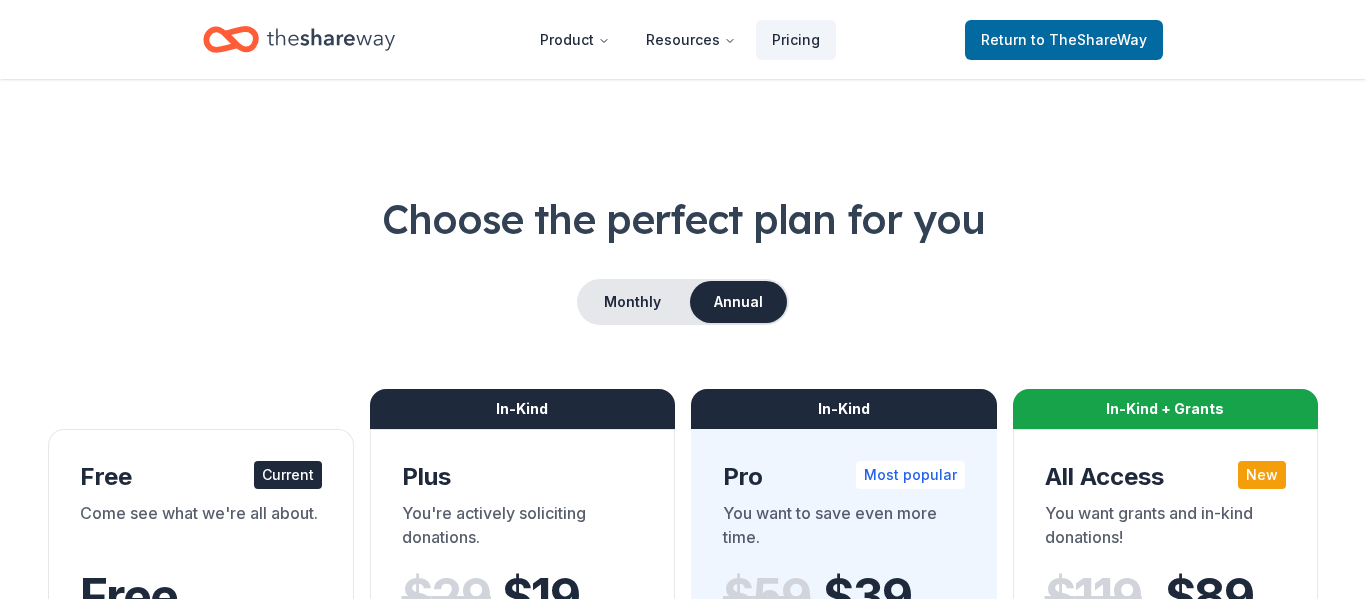 click on "Current" at bounding box center (288, 475) 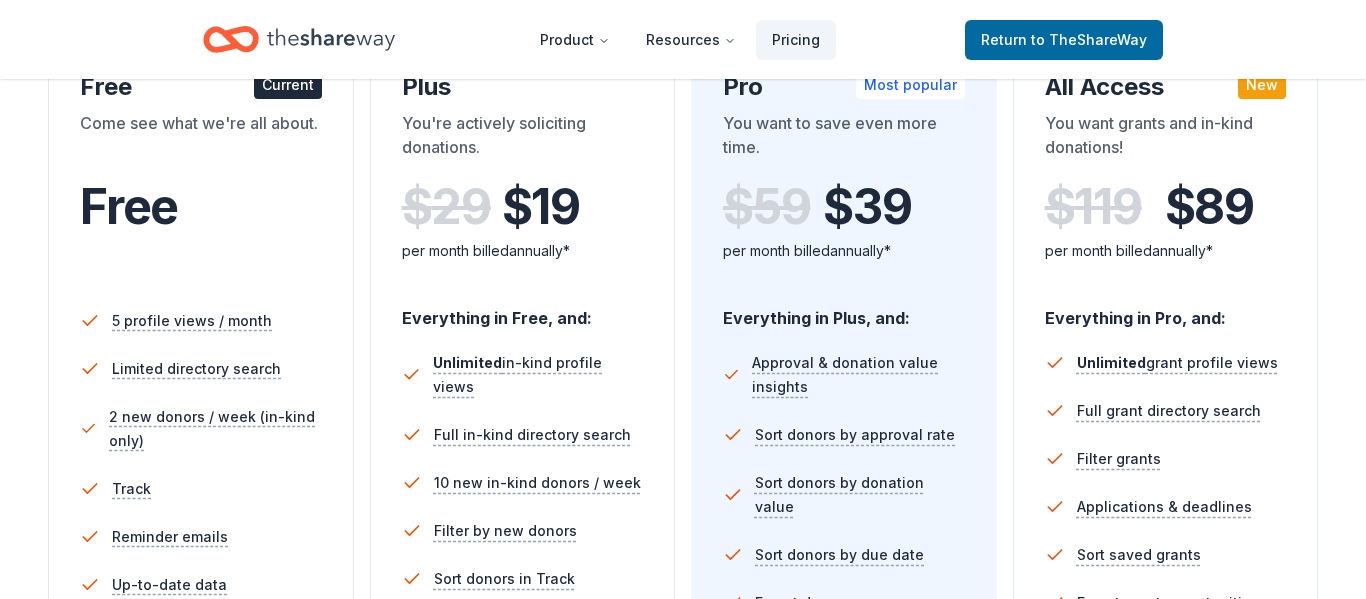scroll, scrollTop: 0, scrollLeft: 0, axis: both 